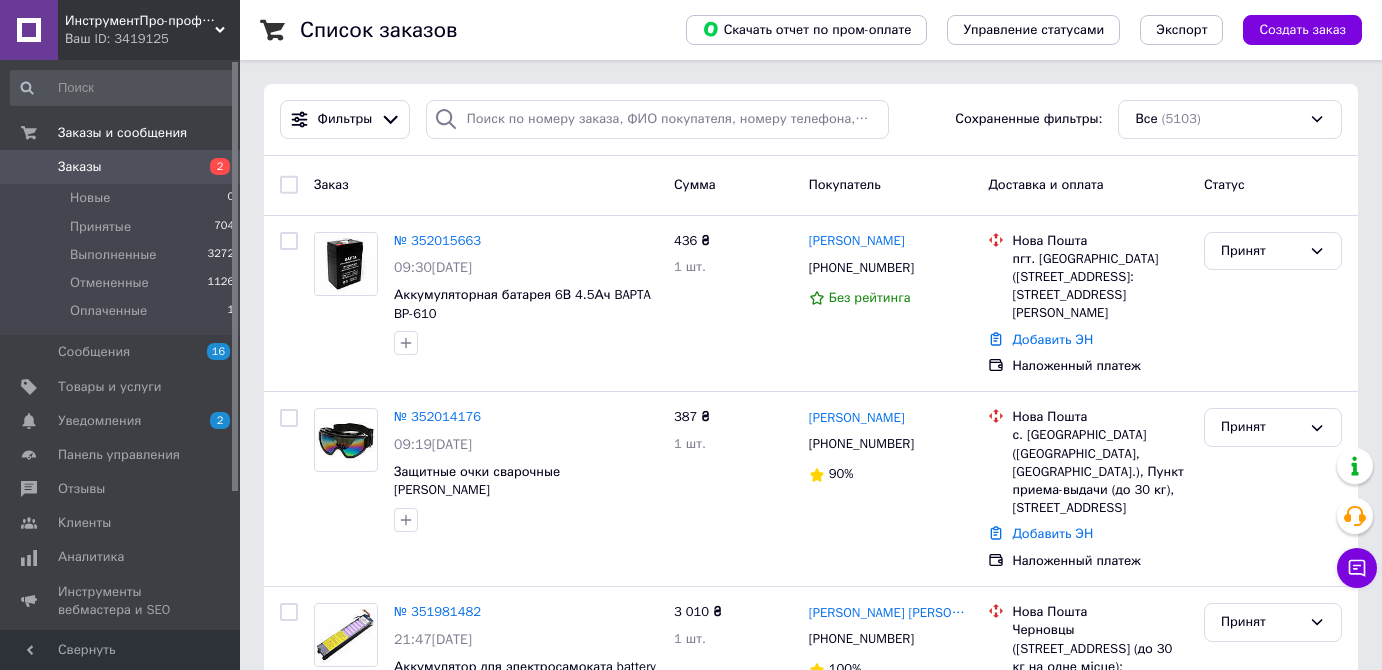 scroll, scrollTop: 0, scrollLeft: 0, axis: both 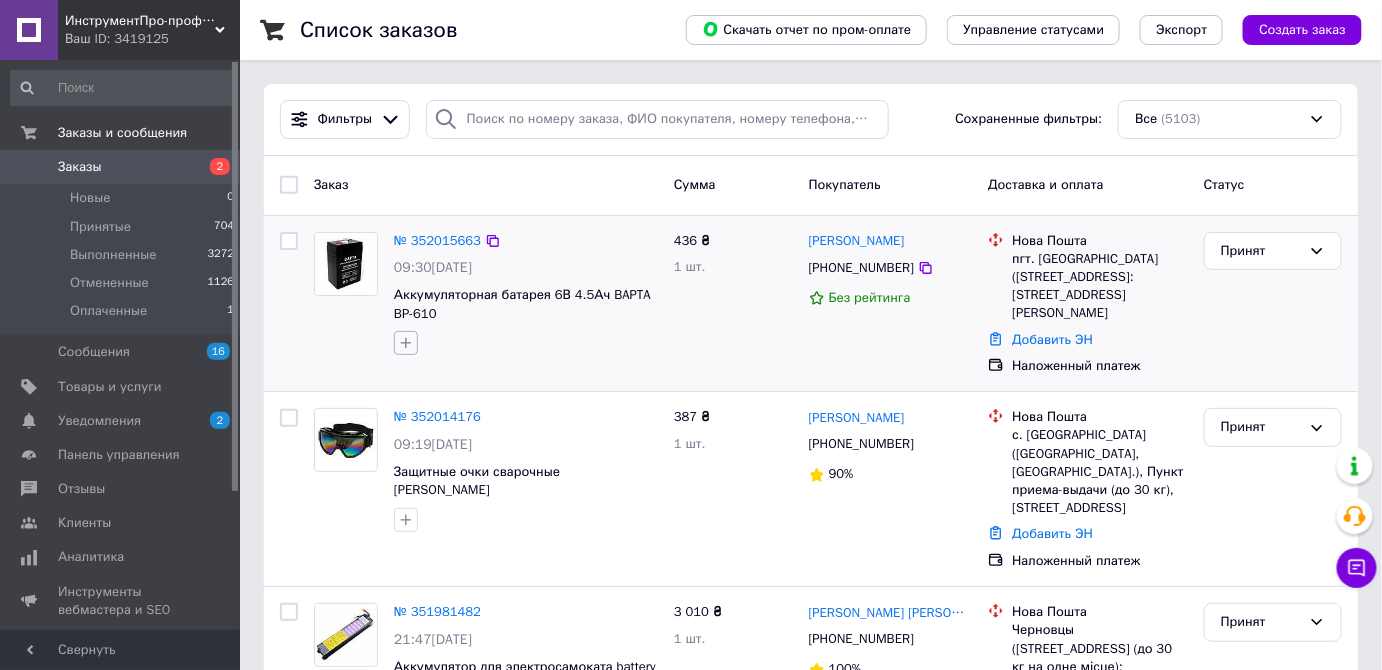 click 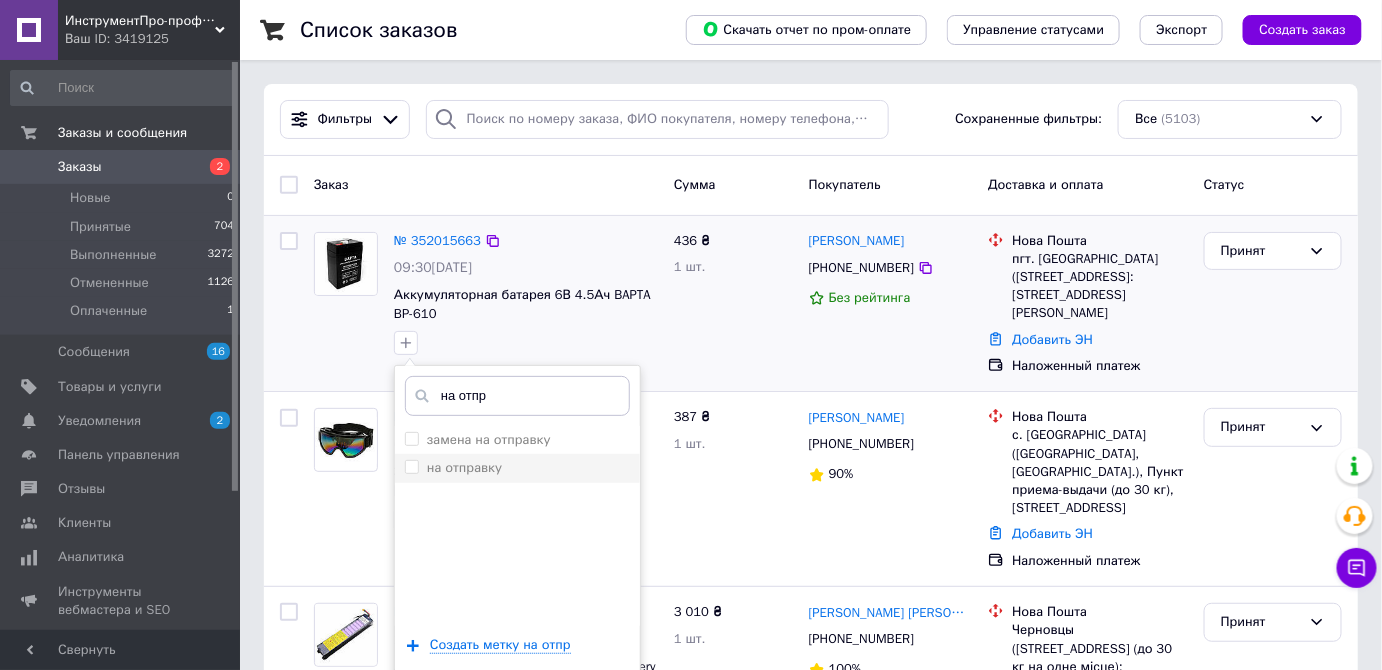 type on "на отпр" 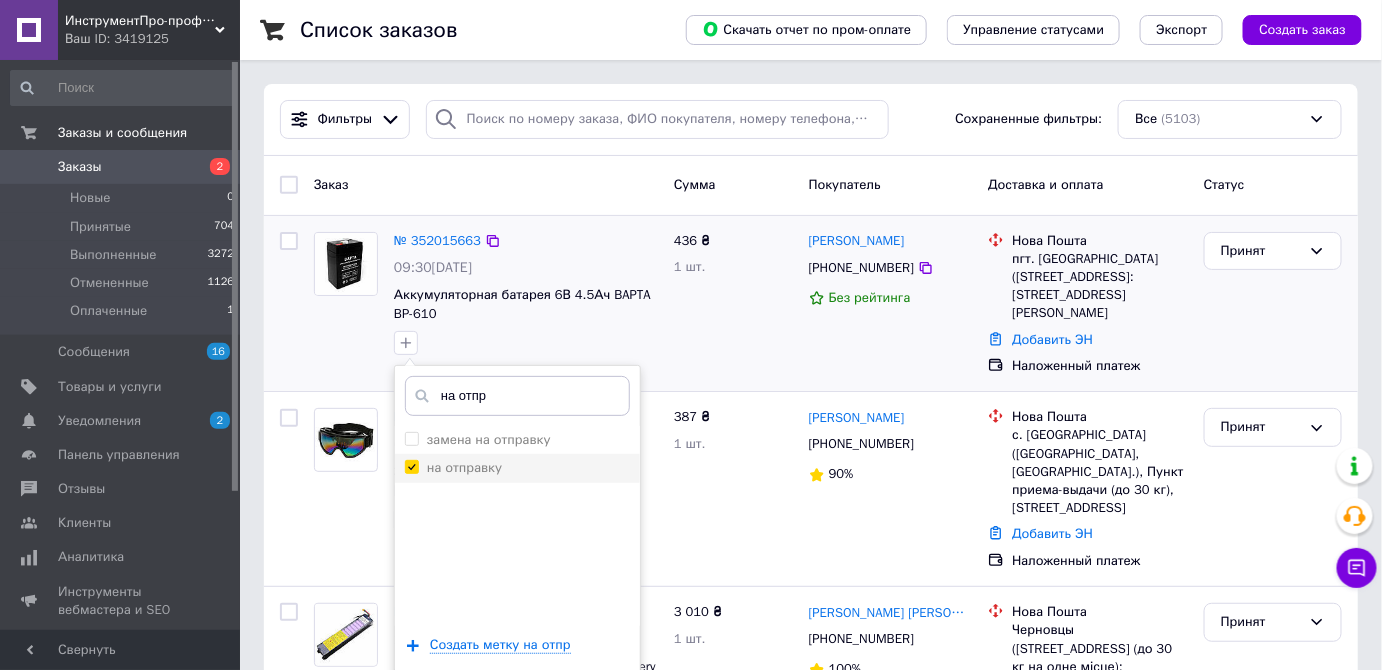 checkbox on "true" 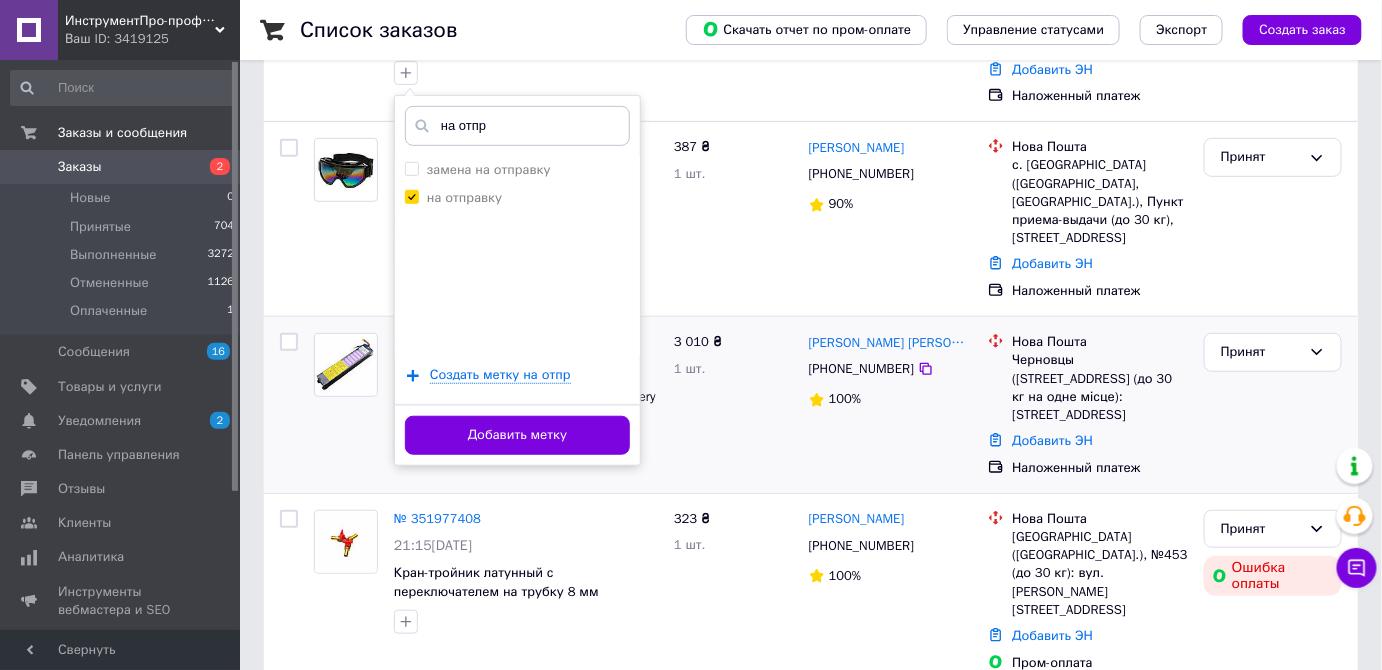 scroll, scrollTop: 272, scrollLeft: 0, axis: vertical 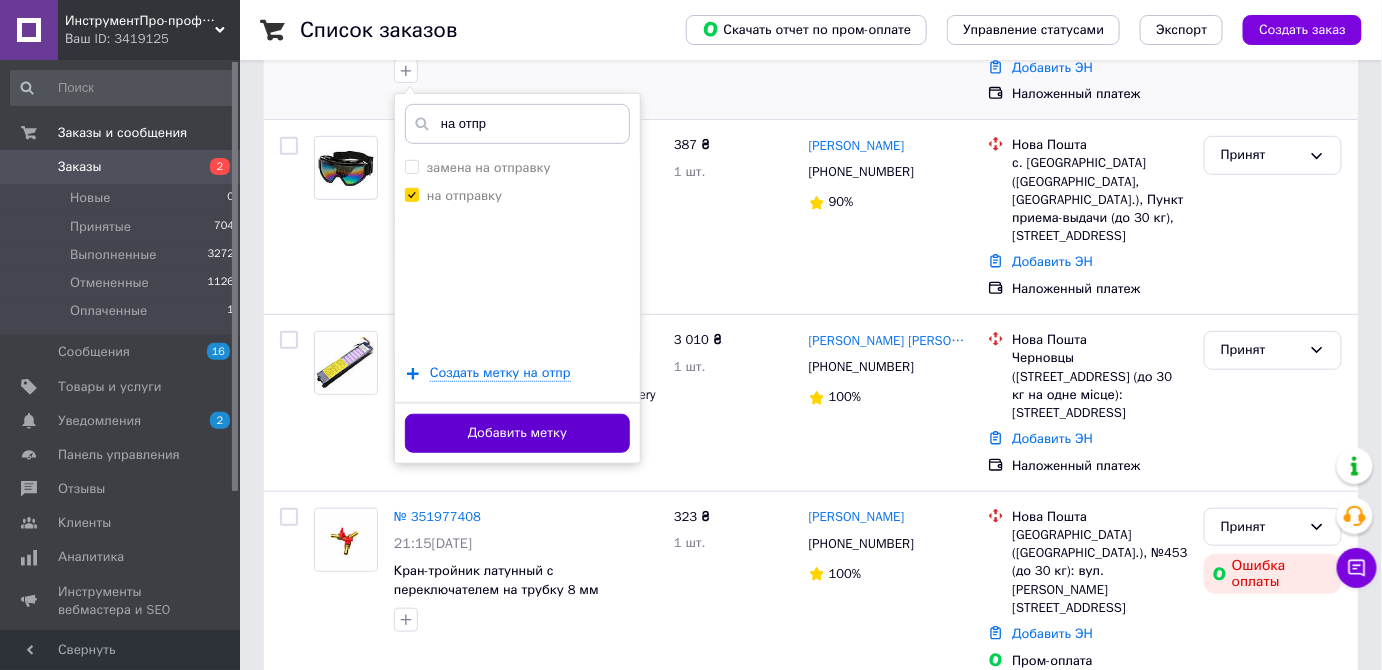 click on "Добавить метку" at bounding box center (517, 433) 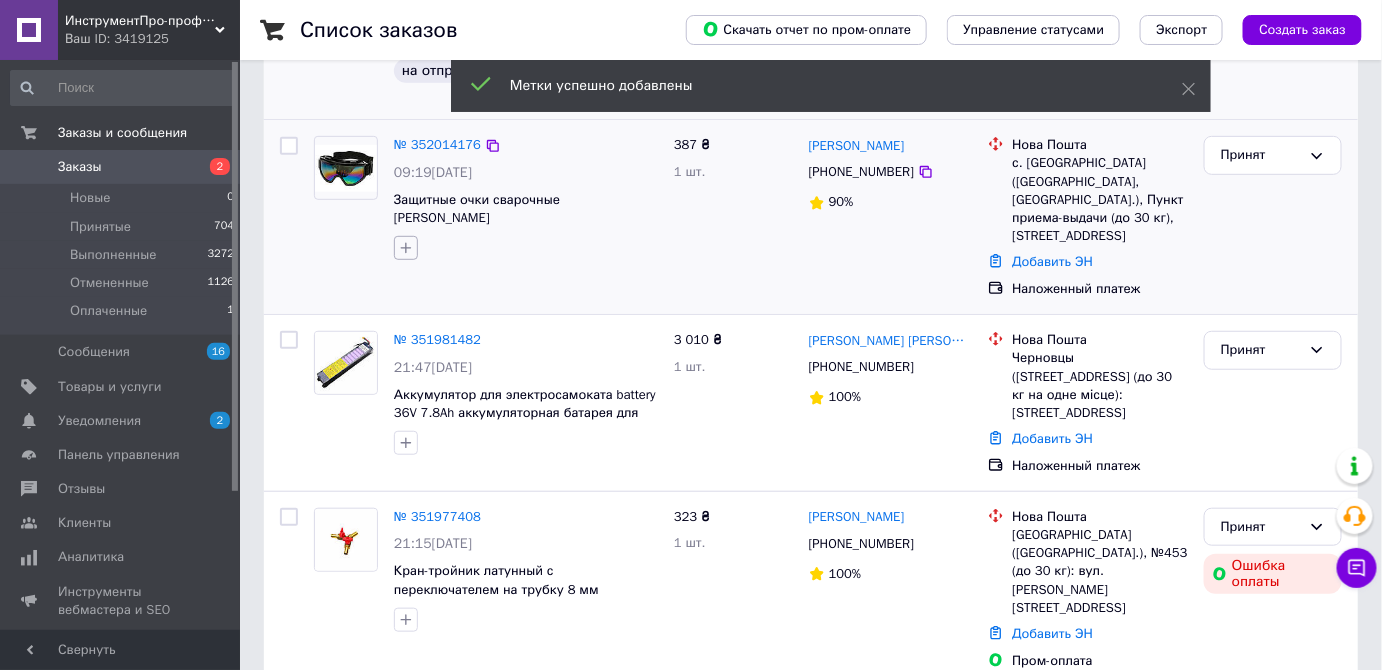 click 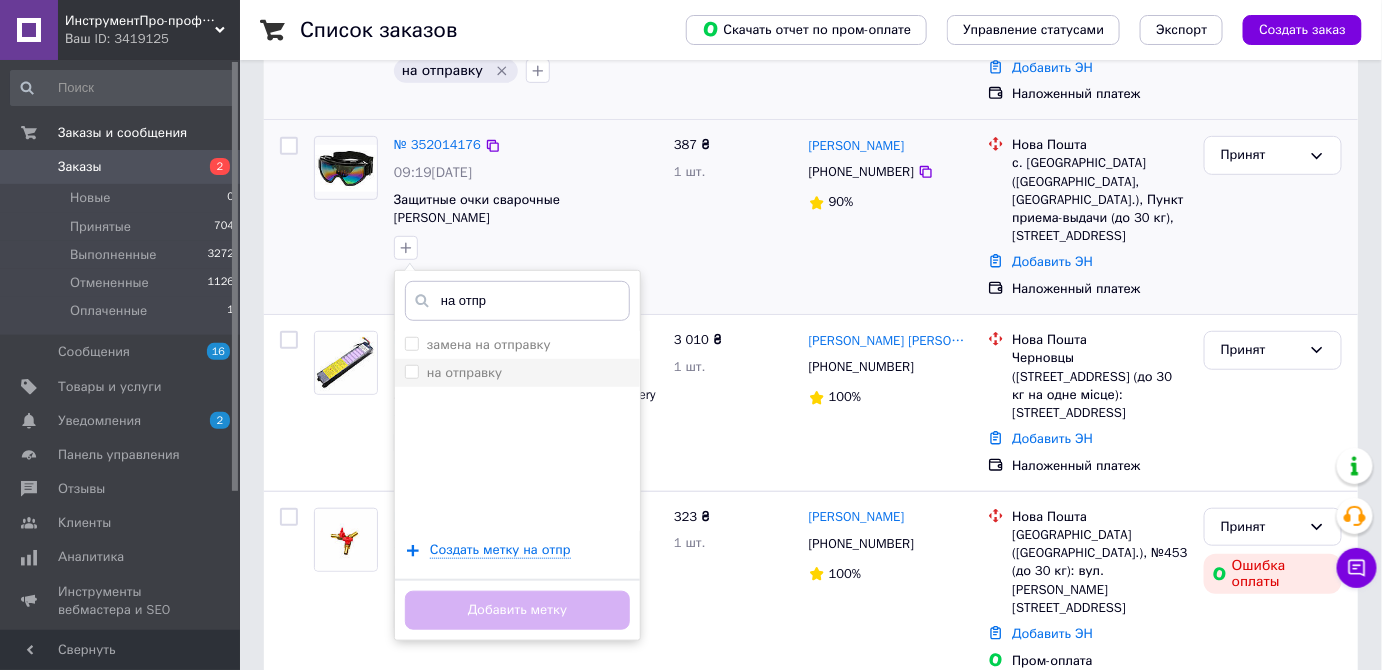 type on "на отпр" 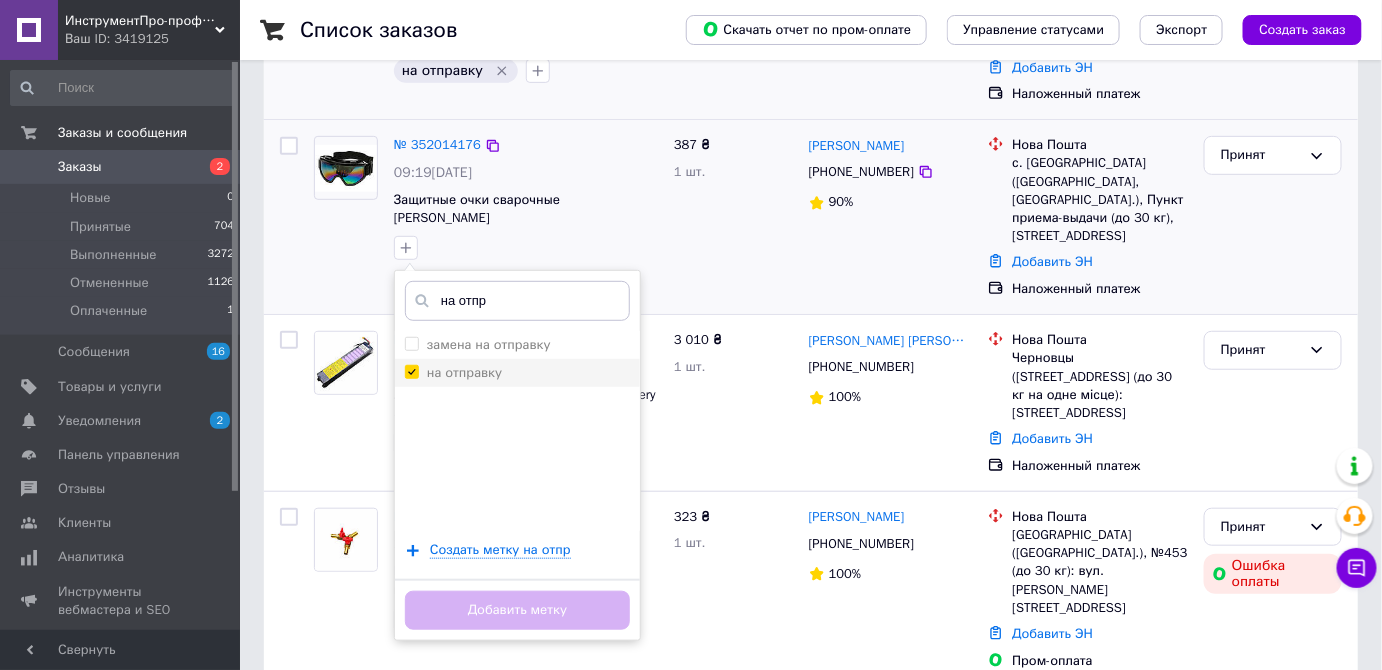 checkbox on "true" 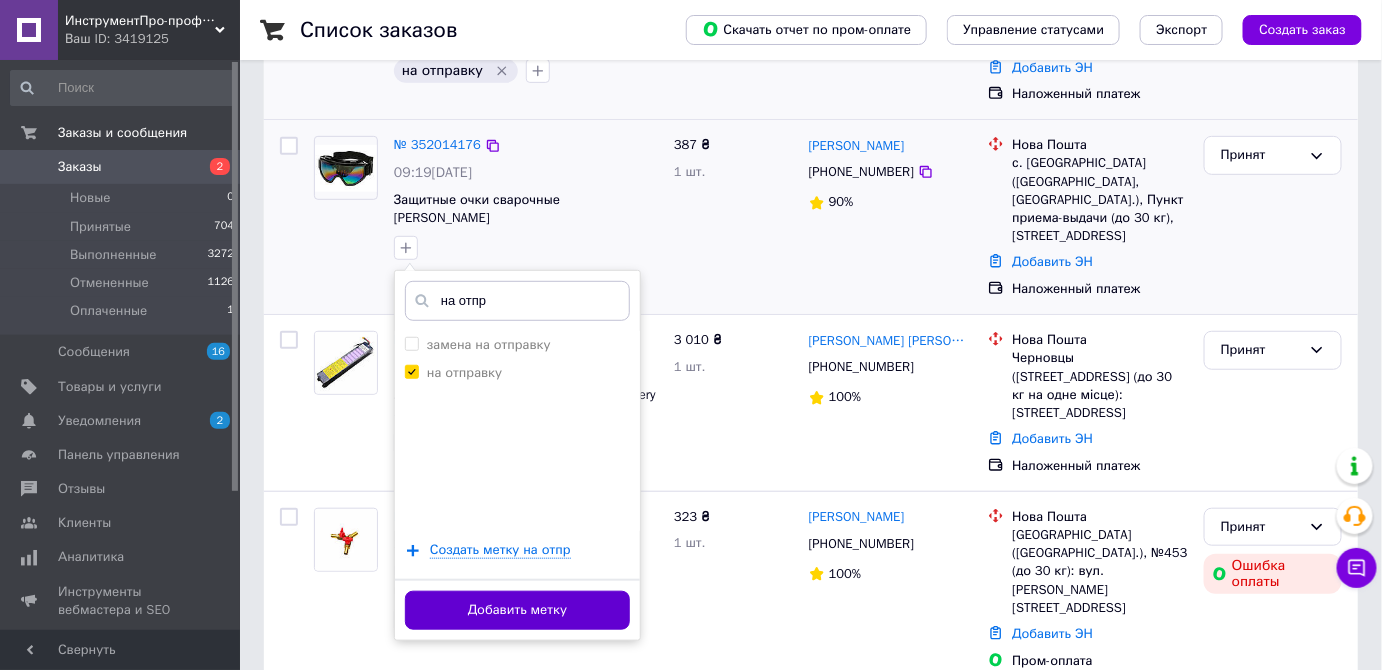 click on "Добавить метку" at bounding box center (517, 610) 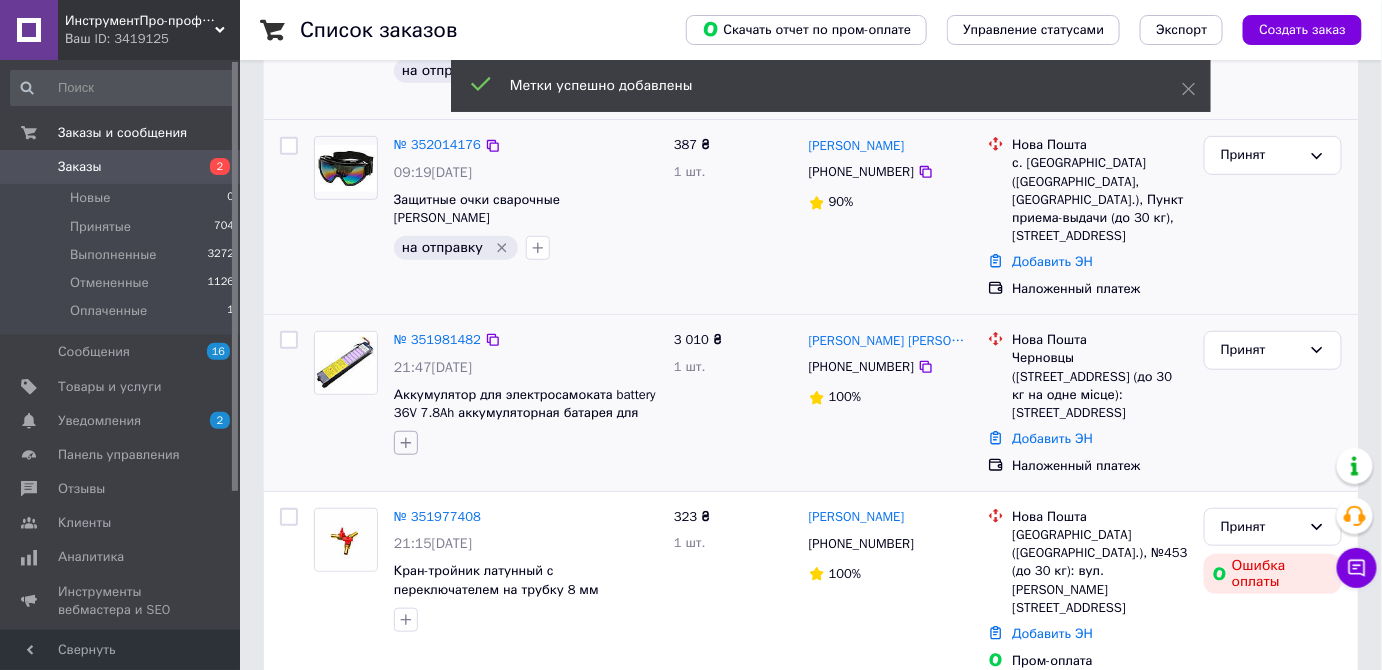 click 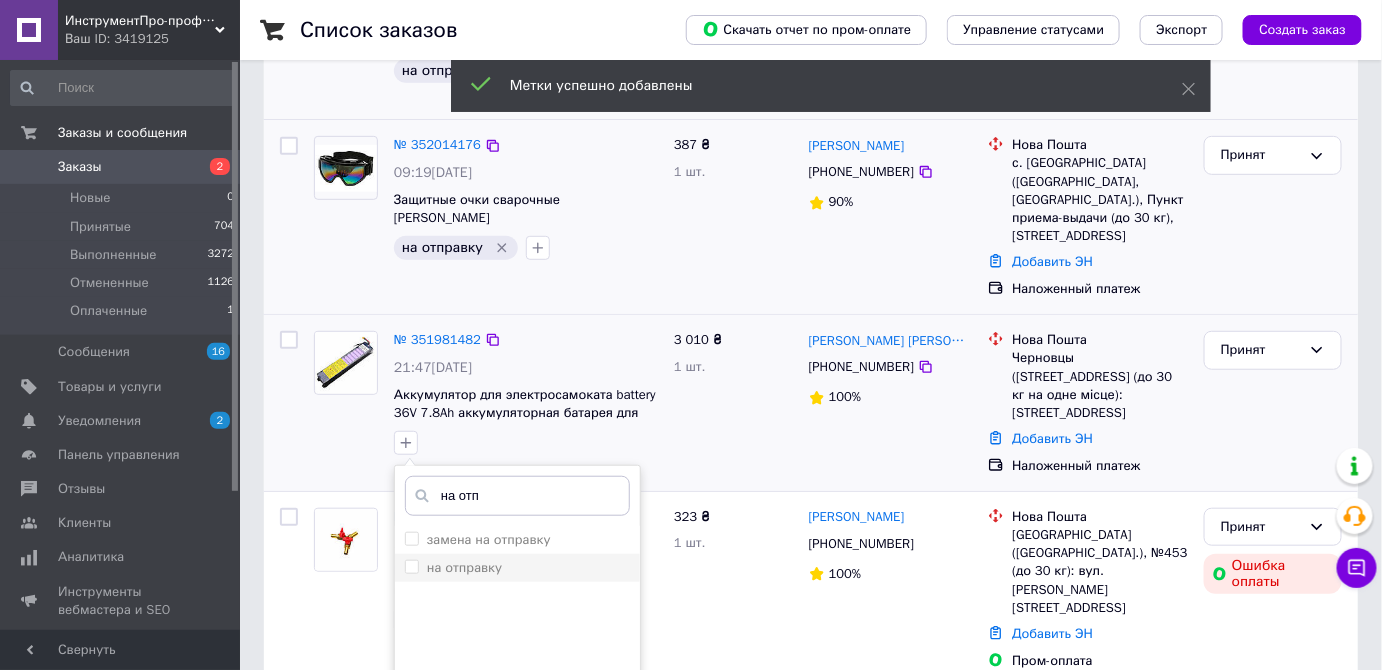 type on "на отп" 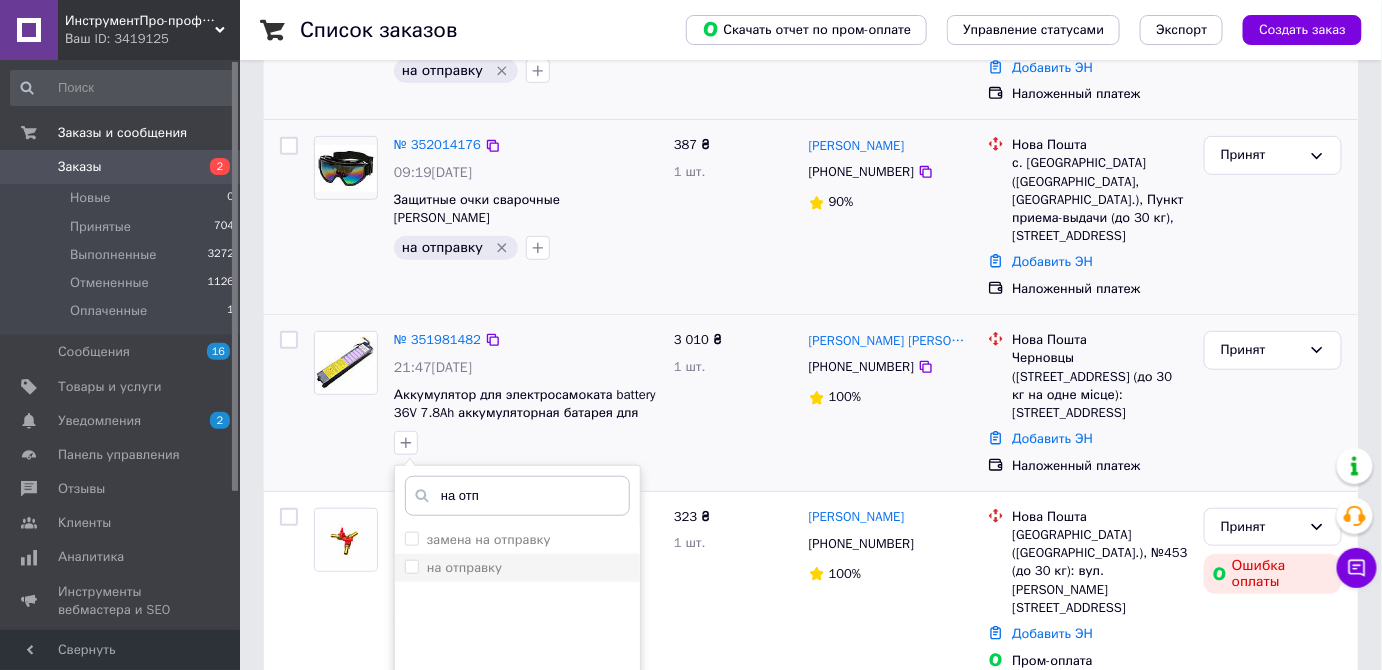click on "на отправку" at bounding box center [411, 566] 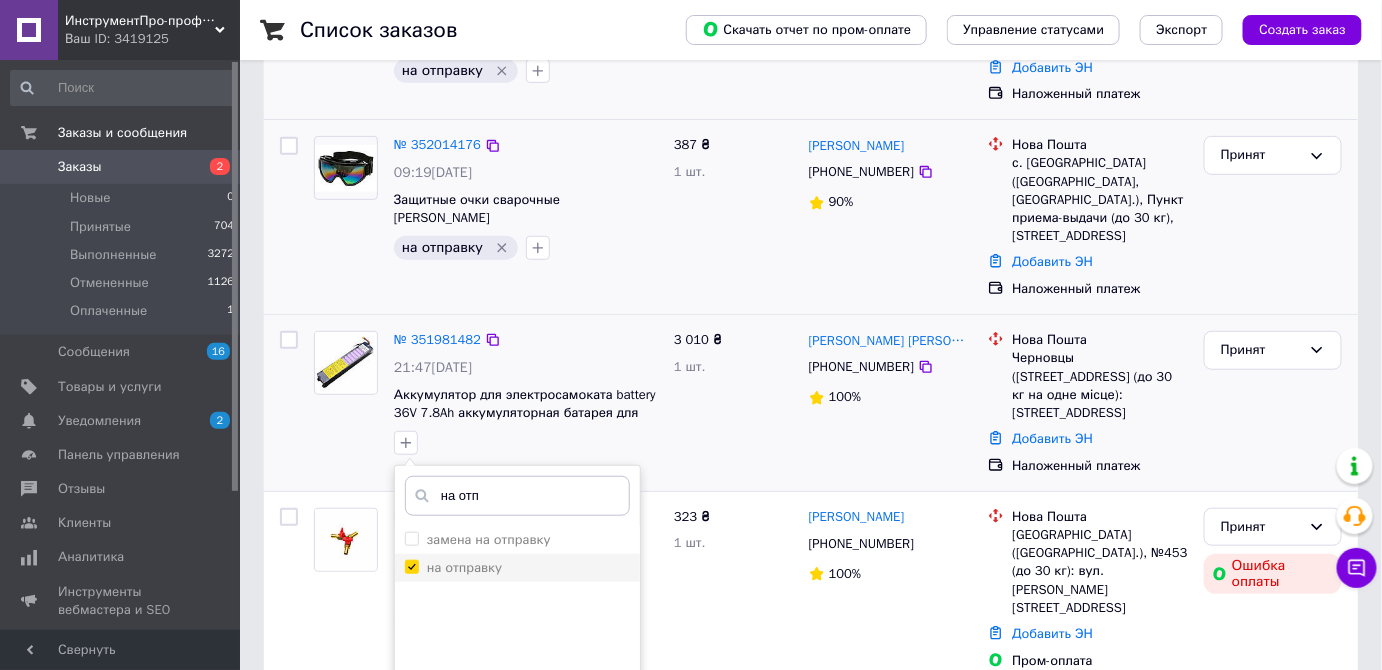 checkbox on "true" 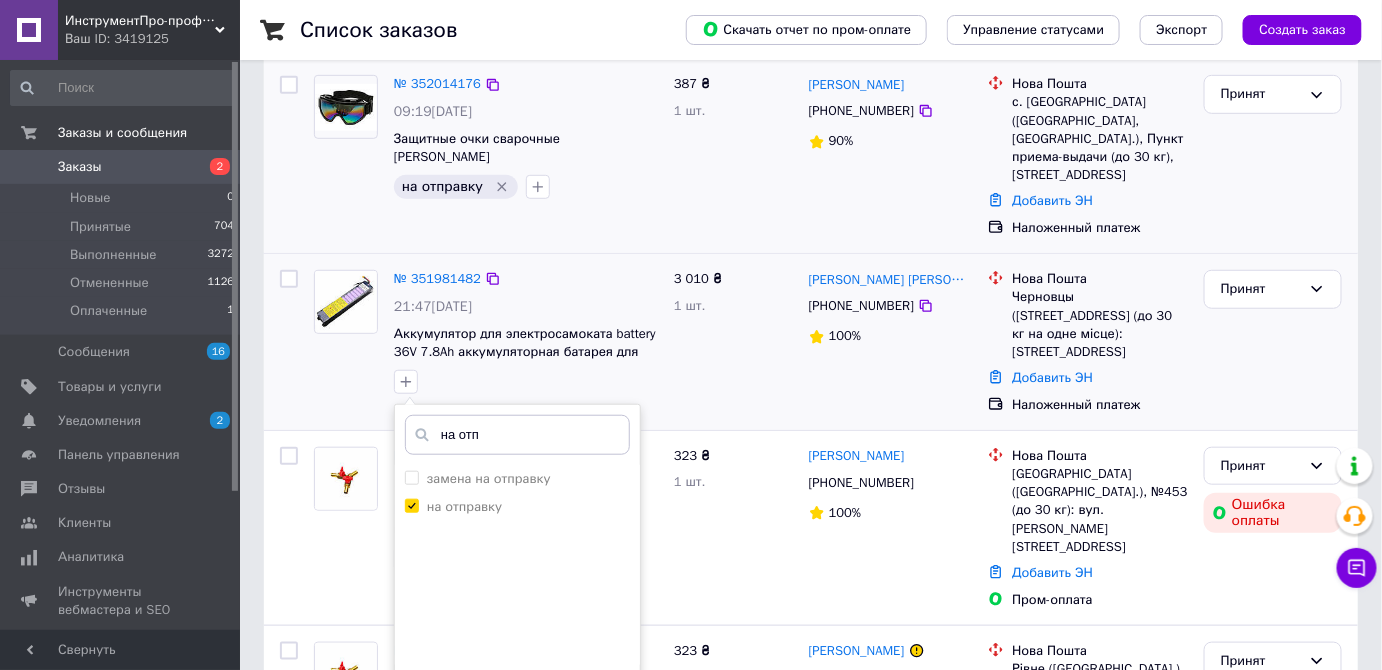 scroll, scrollTop: 454, scrollLeft: 0, axis: vertical 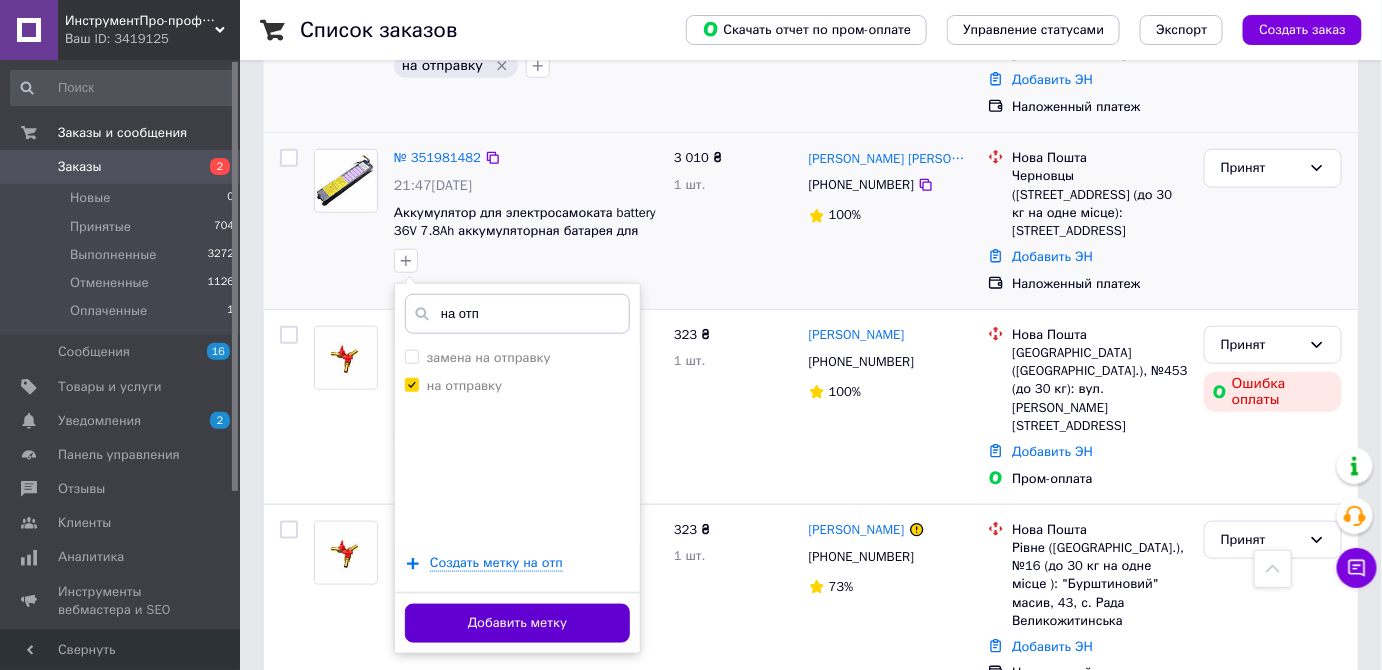 click on "Добавить метку" at bounding box center [517, 623] 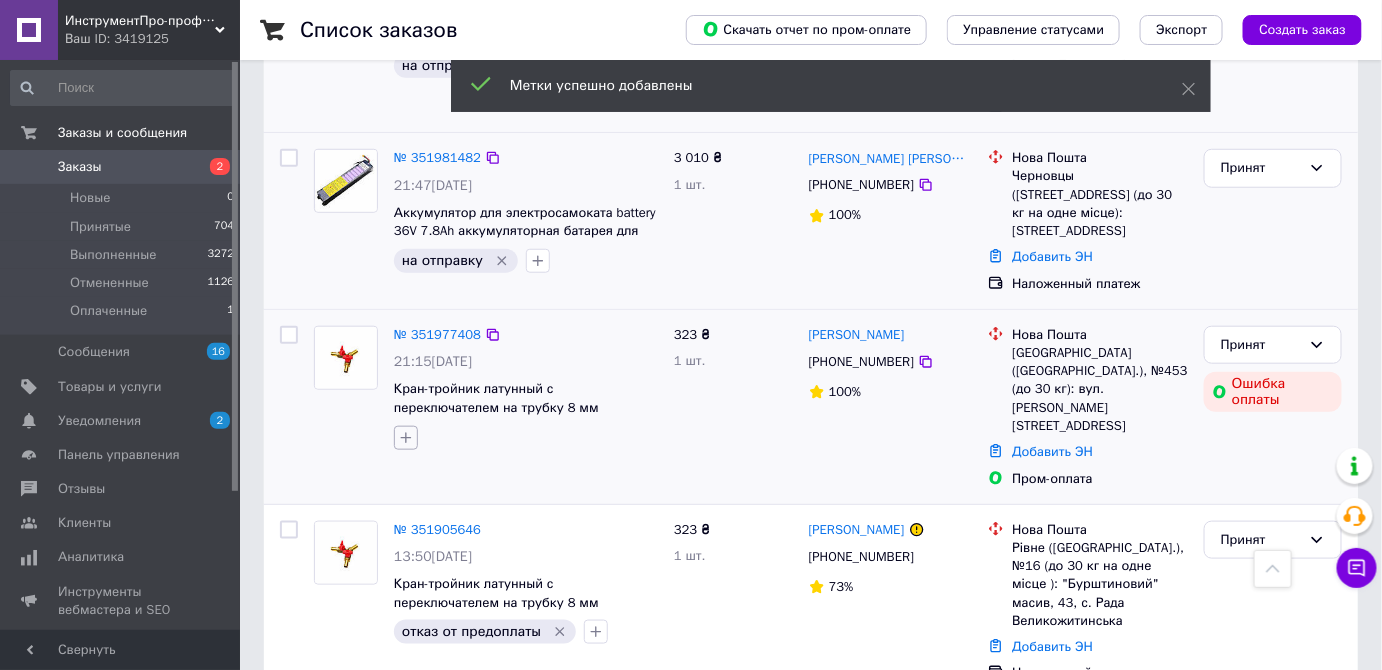 click at bounding box center (406, 438) 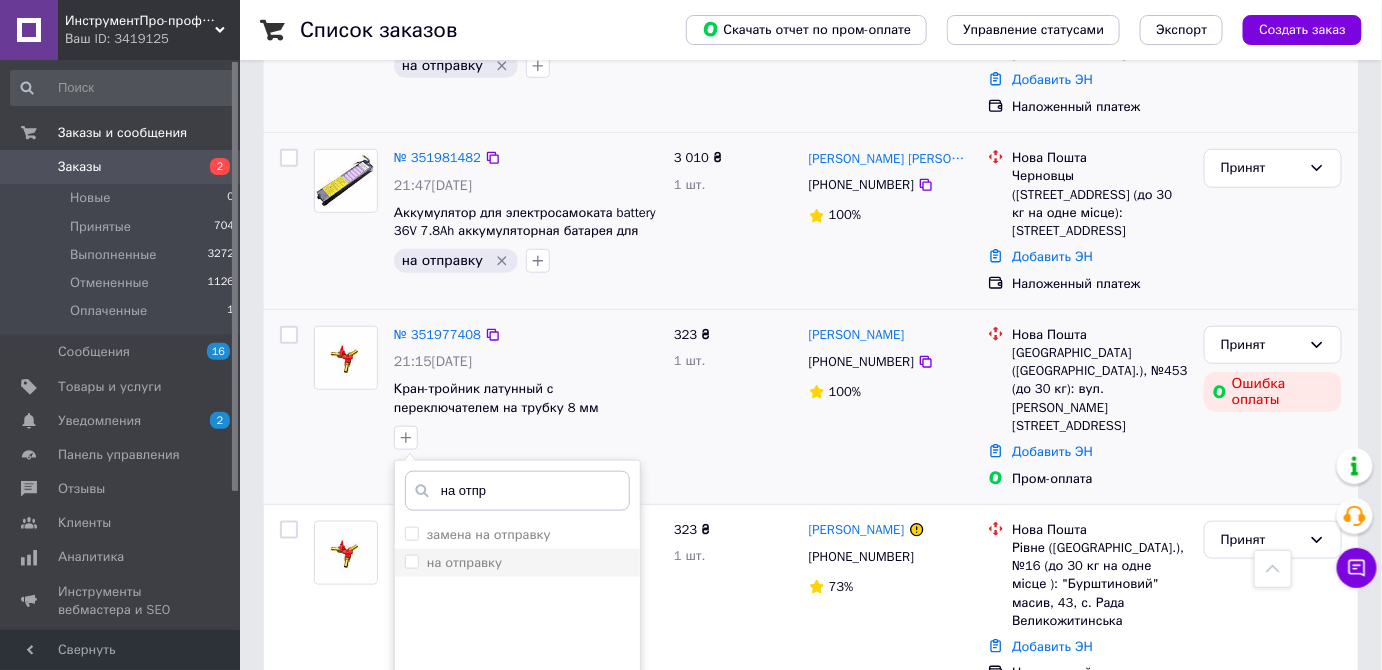 type on "на отпр" 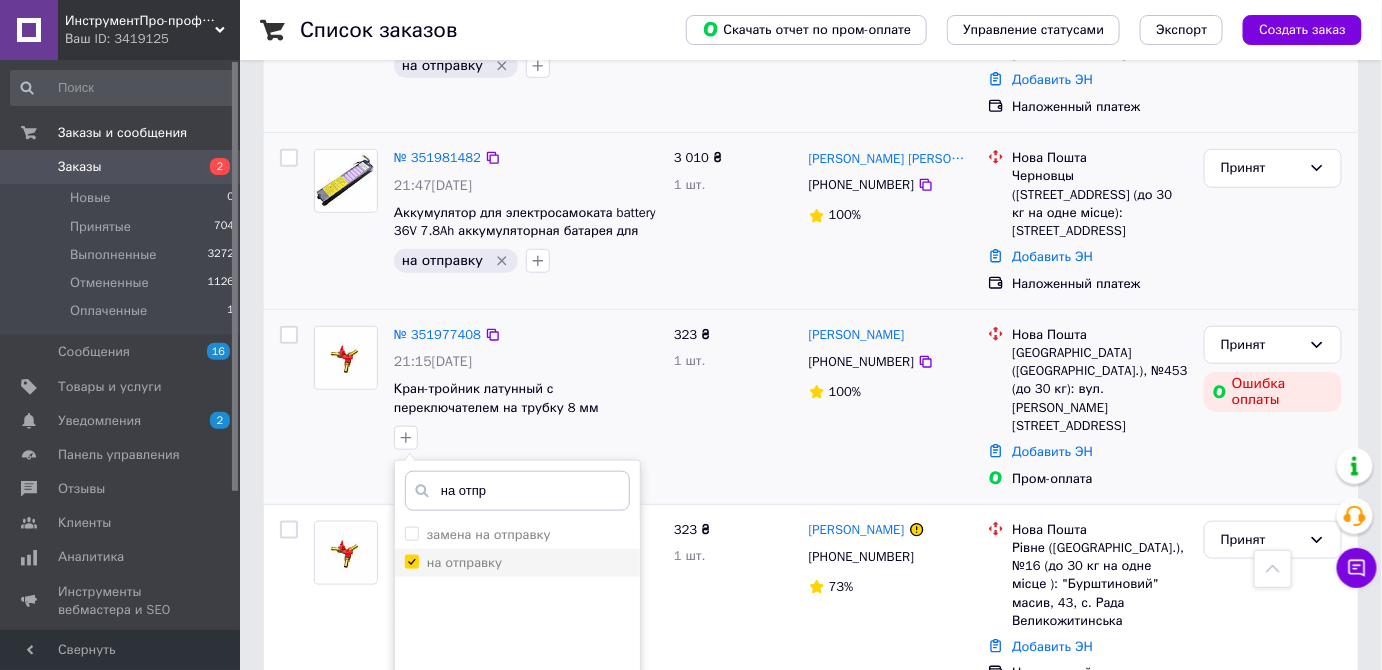 checkbox on "true" 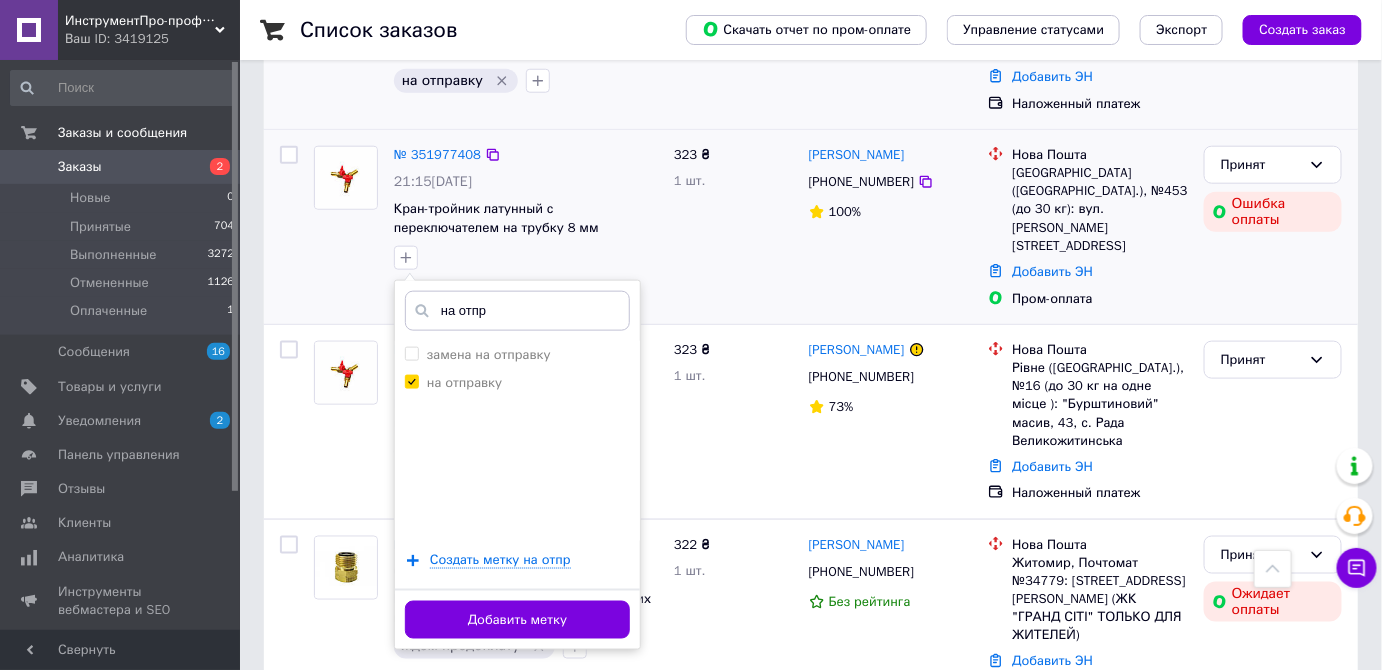 scroll, scrollTop: 636, scrollLeft: 0, axis: vertical 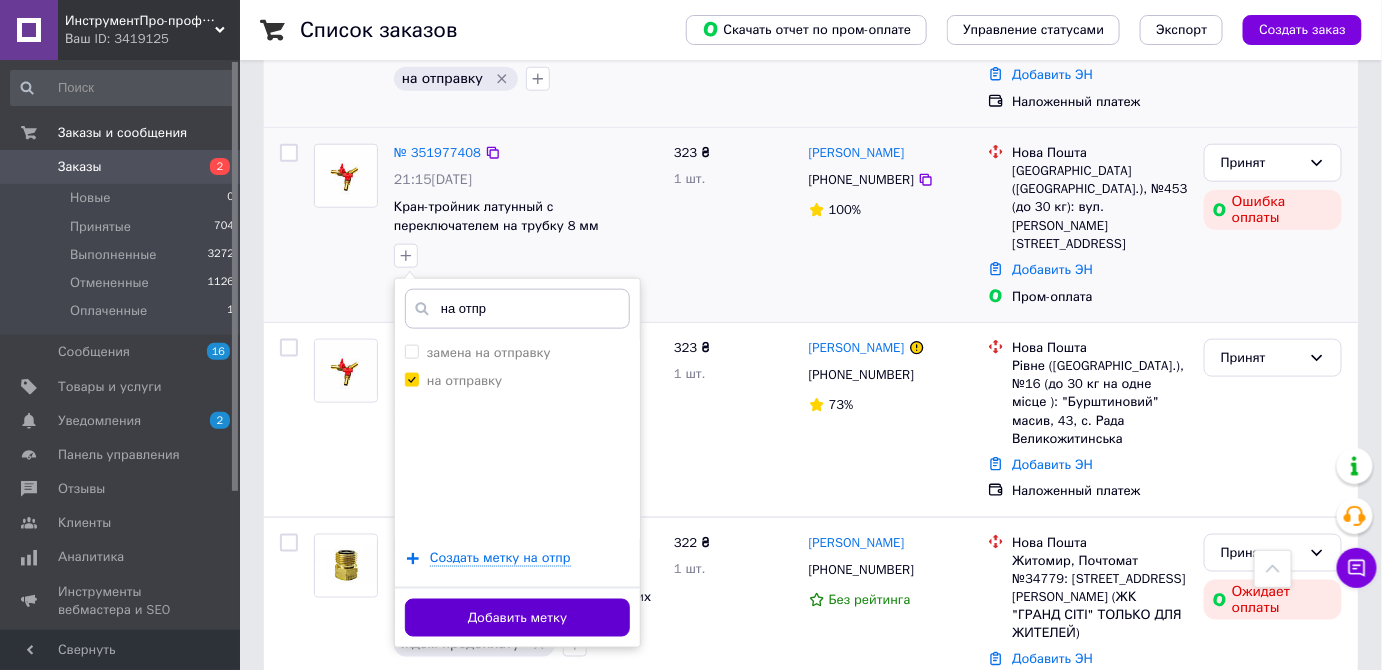 click on "Добавить метку" at bounding box center [517, 618] 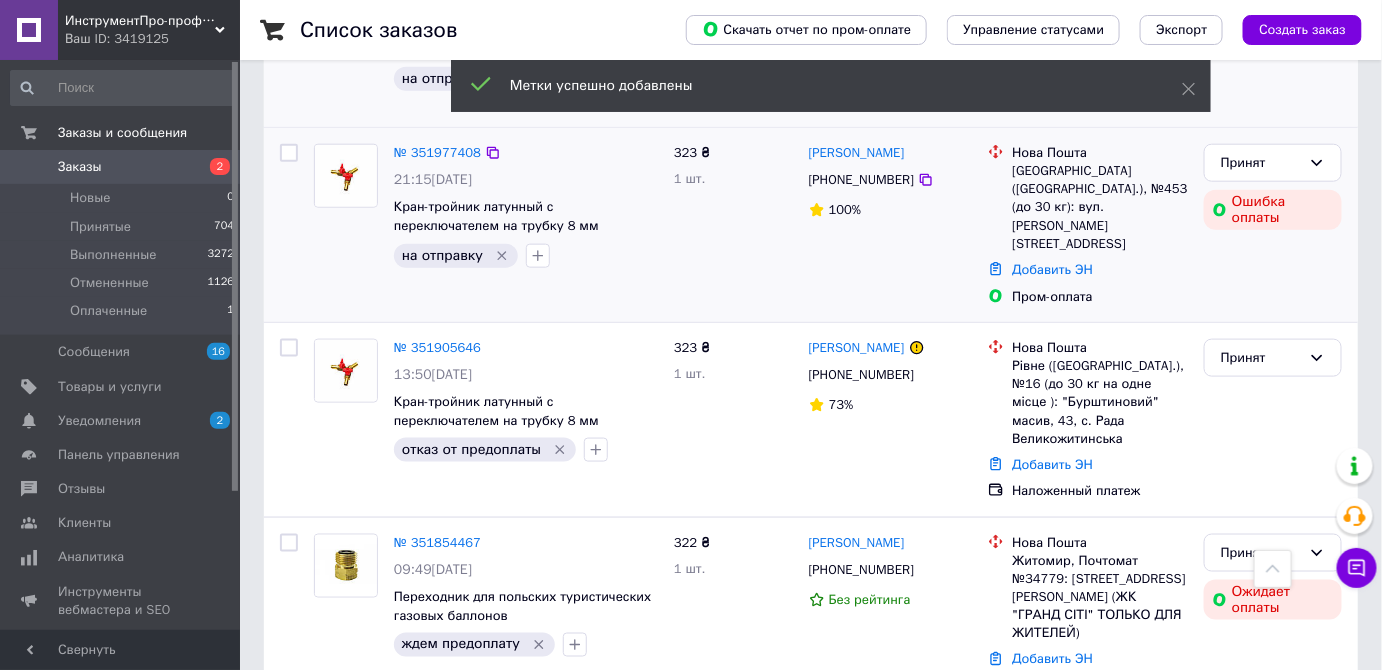 click on "Ваш ID: 3419125" at bounding box center [152, 39] 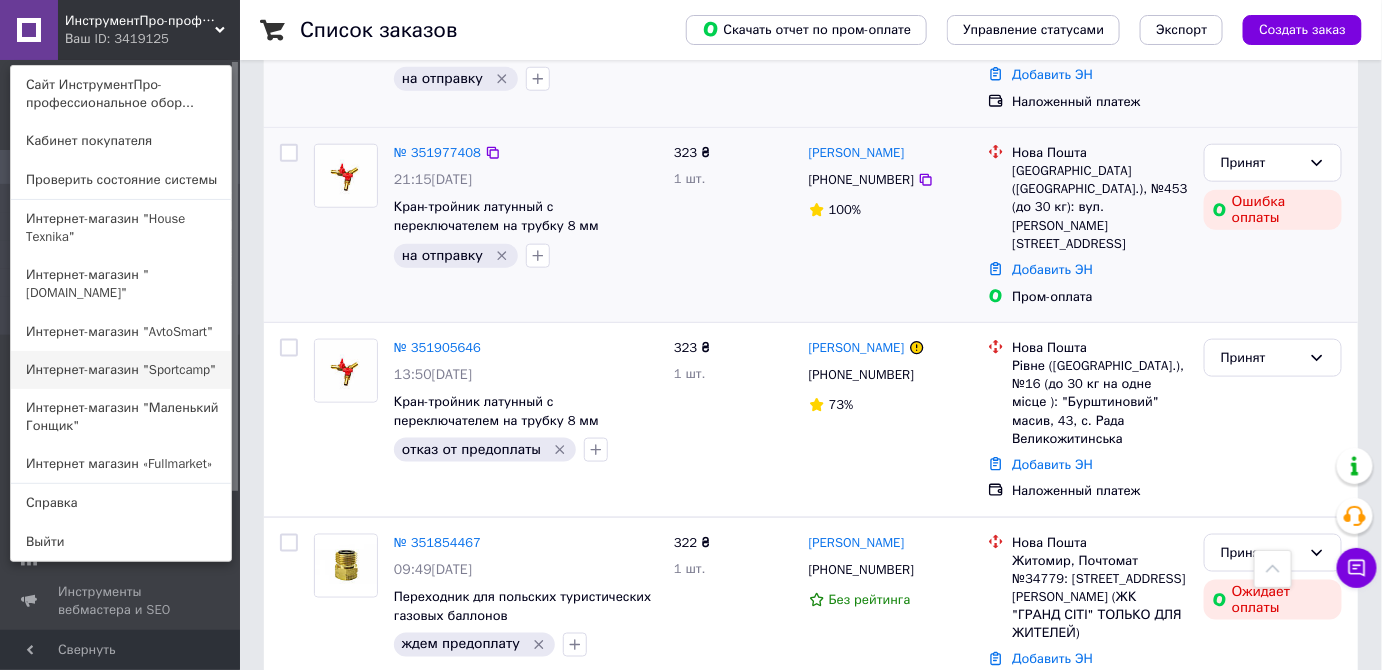click on "Интернет-магазин "Sportcamp"" at bounding box center [121, 370] 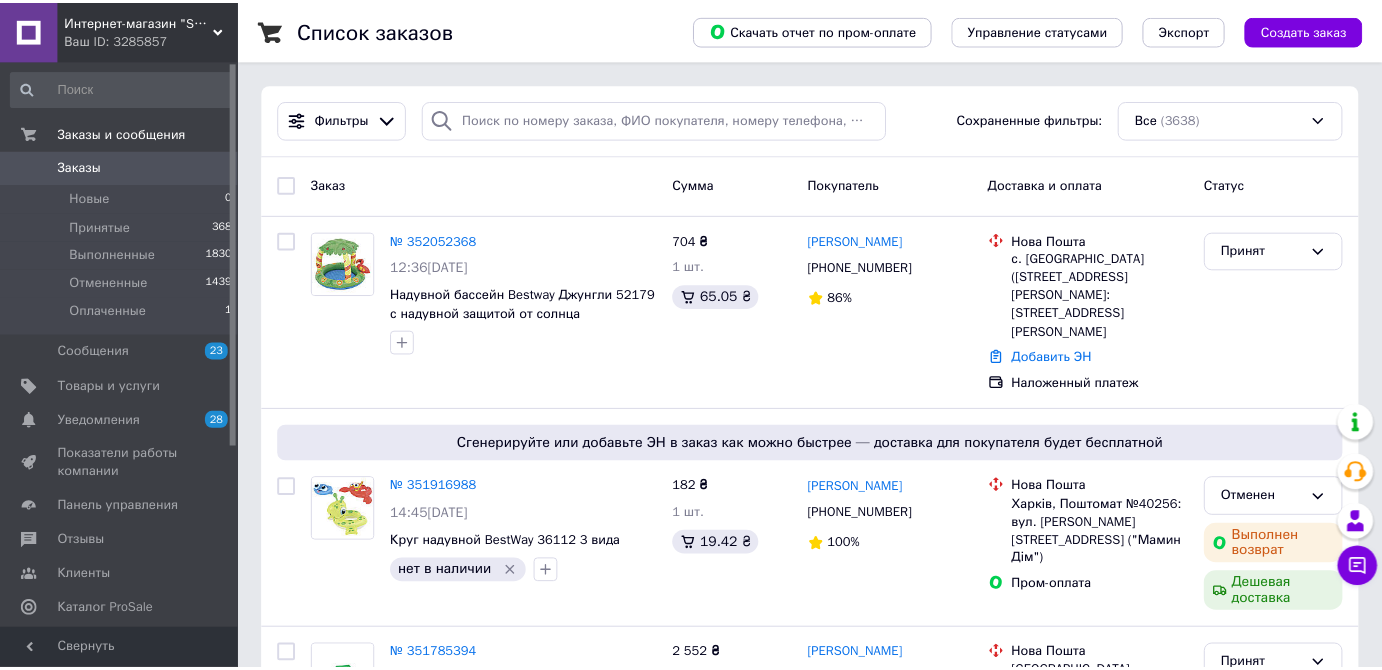 scroll, scrollTop: 0, scrollLeft: 0, axis: both 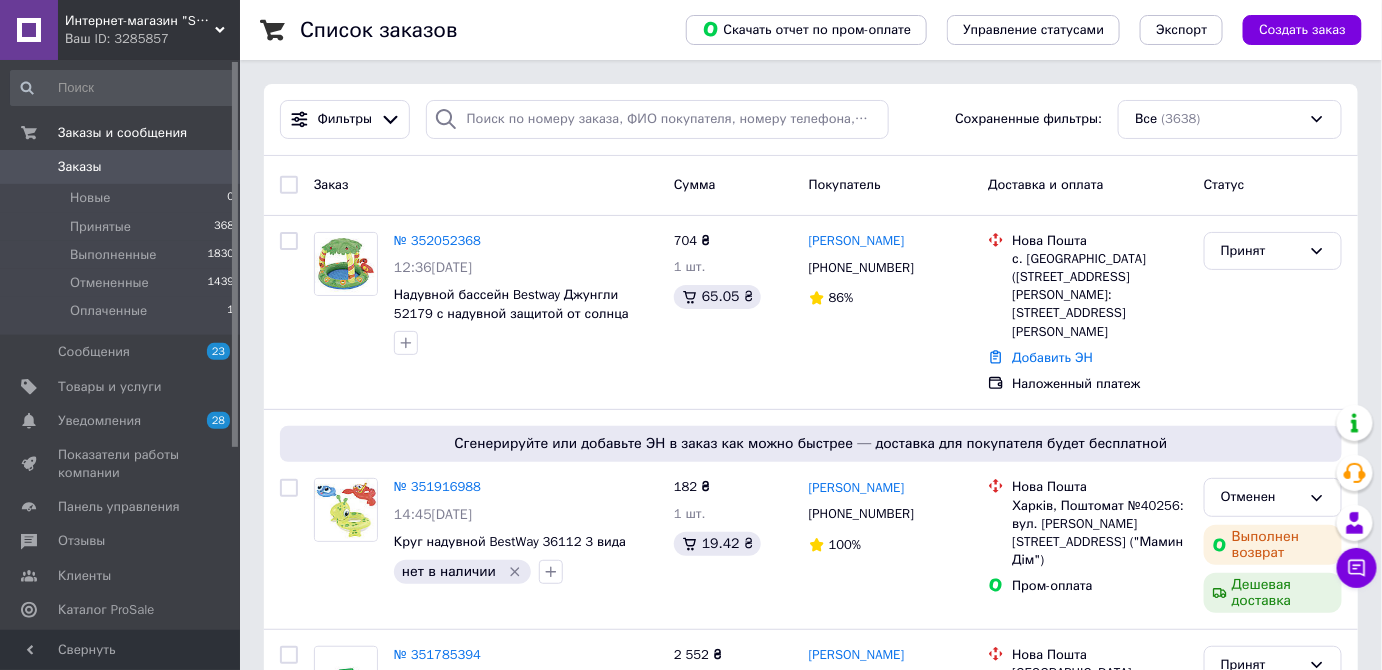 click on "Ваш ID: 3285857" at bounding box center (152, 39) 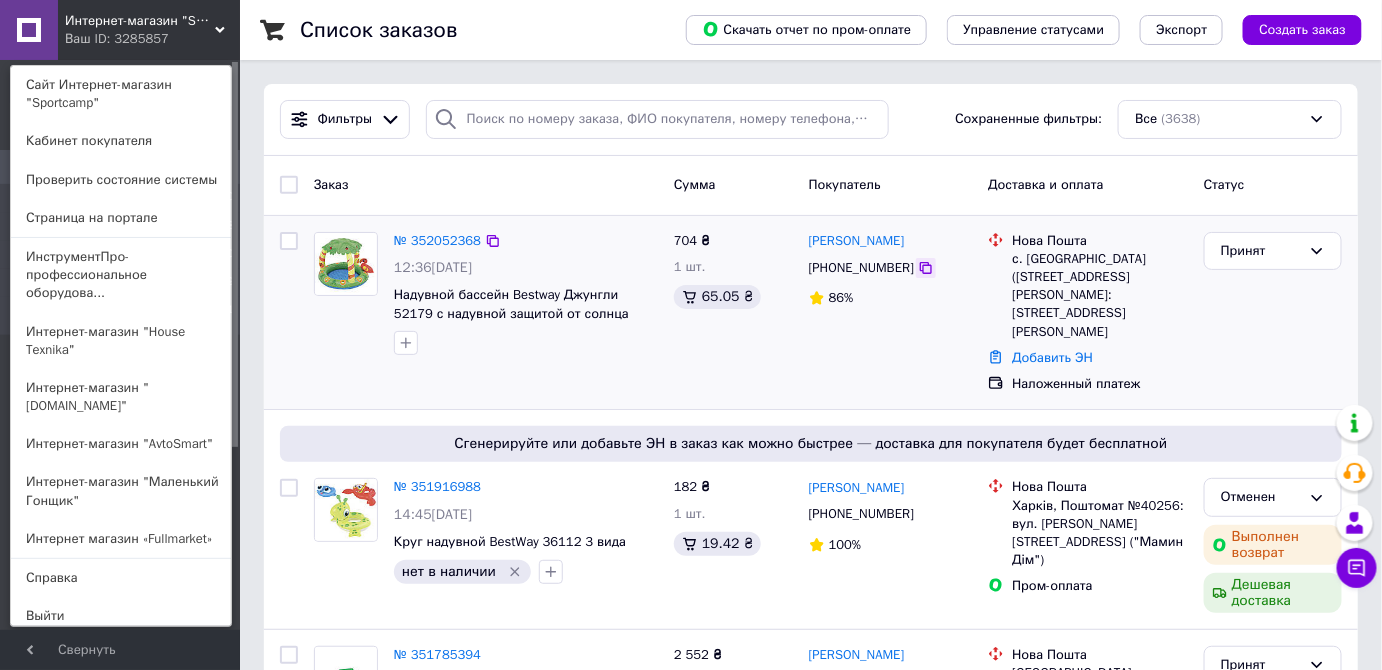 click 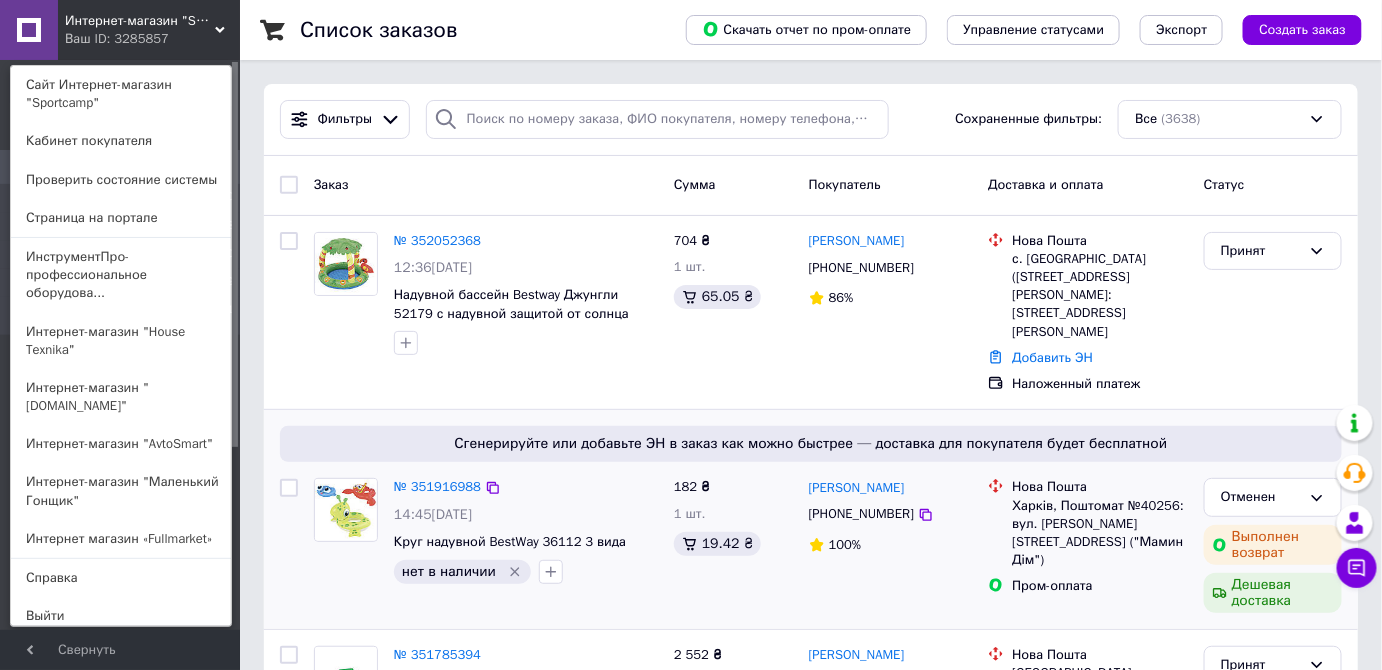 click on "Сгенерируйте или добавьте ЭН в заказ как можно быстрее — доставка для покупателя будет бесплатной № 351916988 14:45, 09.07.2025 Круг надувной BestWay 36112 3 вида нет в наличии   182 ₴ 1 шт. 19.42 ₴ Олеся Бебко +380685937930 100% Нова Пошта Харків, Поштомат №40256: вул. Гвардійців-Широнінців, 33 ("Мамин Дім") Пром-оплата Отменен Выполнен возврат Дешевая доставка" at bounding box center (811, 519) 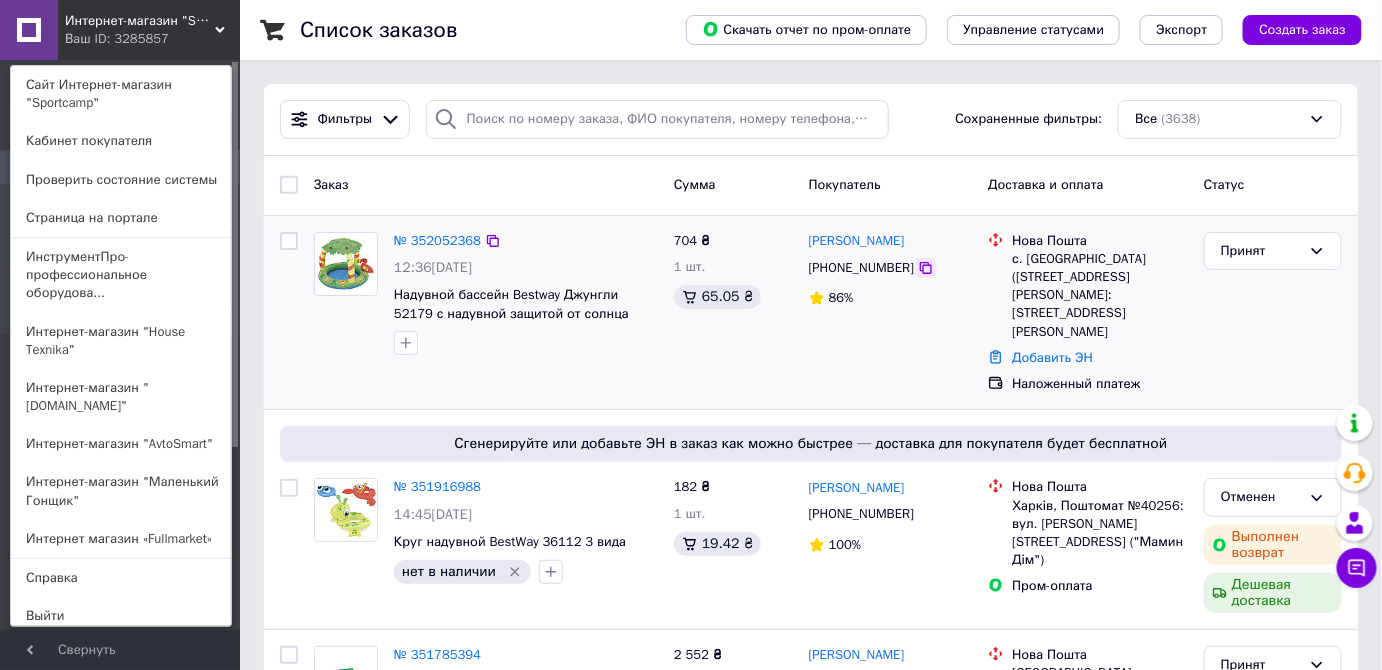 click 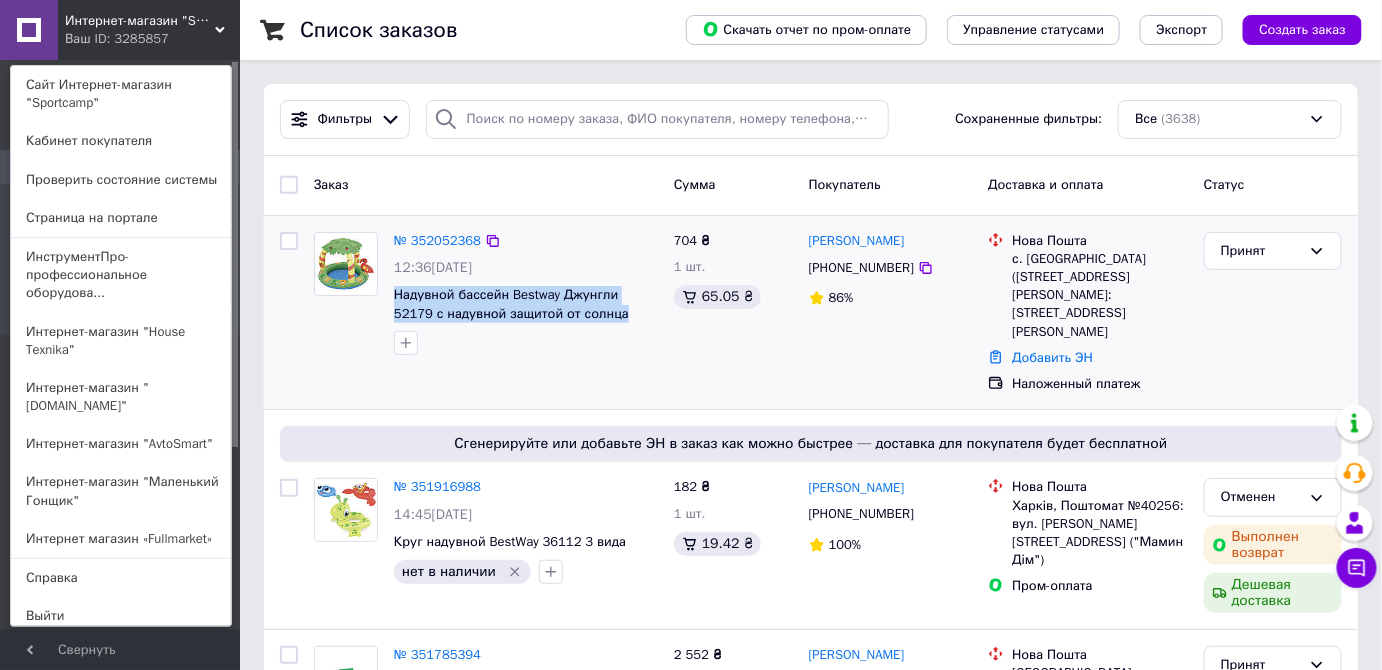 drag, startPoint x: 576, startPoint y: 313, endPoint x: 389, endPoint y: 293, distance: 188.06648 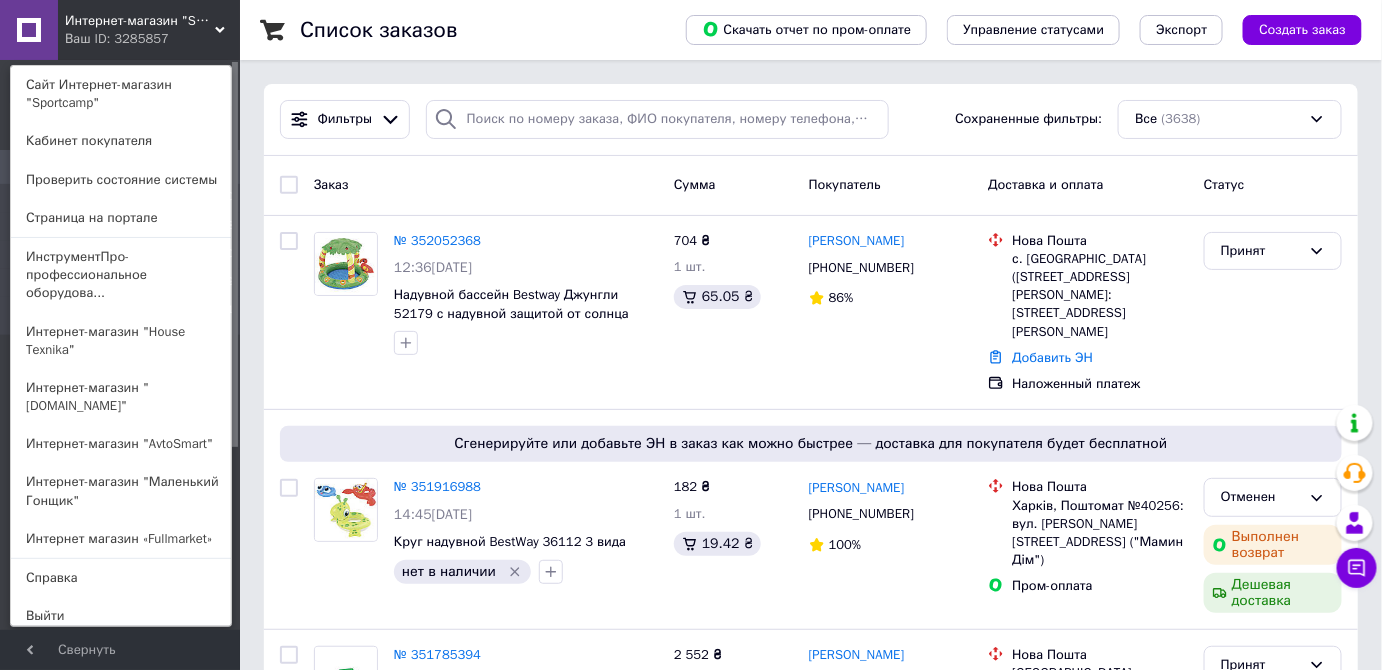 click on "Интернет-магазин "Sportcamp" Ваш ID: 3285857 Сайт Интернет-магазин "Sportcamp" Кабинет покупателя Проверить состояние системы Страница на портале ИнструментПро-профессиональное оборудова... Интернет-магазин "House Texnika" Интернет-магазин "Deto4kam.com.ua" Интернет-магазин "AvtoSmart" Интернет-магазин "Маленький Гонщик" Интернет магазин «Fullmarket» Справка Выйти" at bounding box center [120, 30] 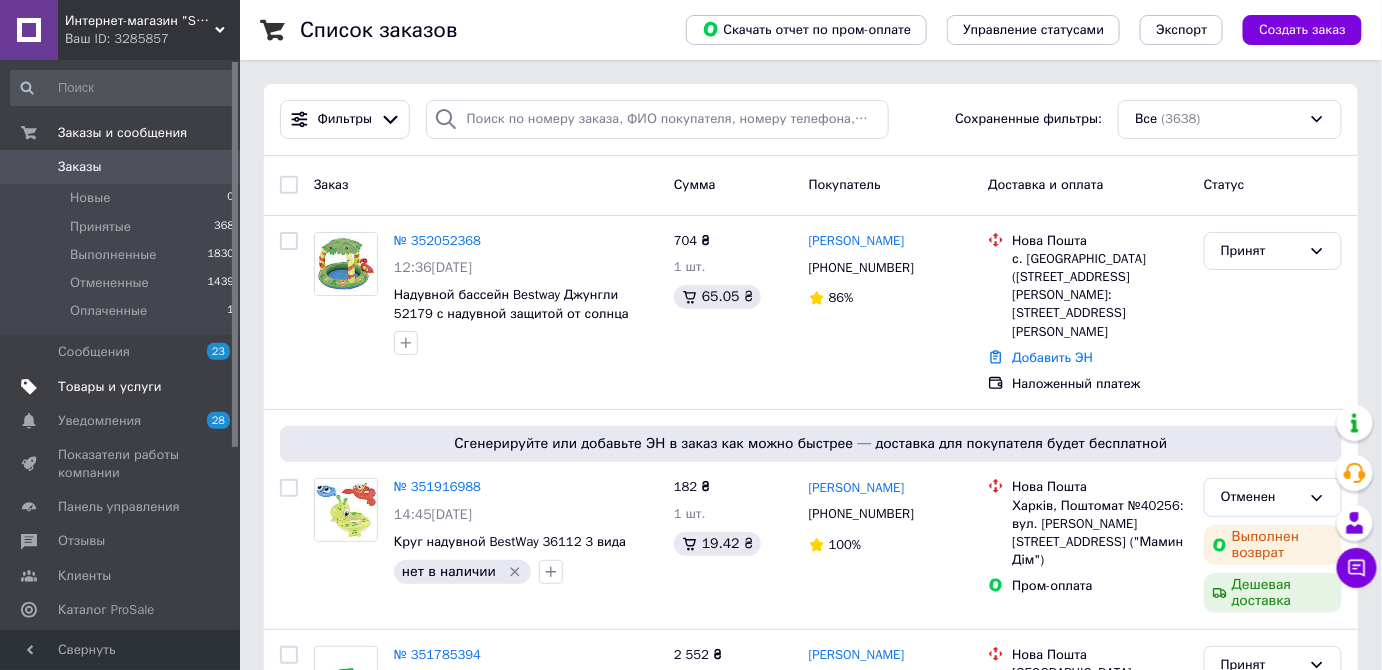 click on "Товары и услуги" at bounding box center (110, 387) 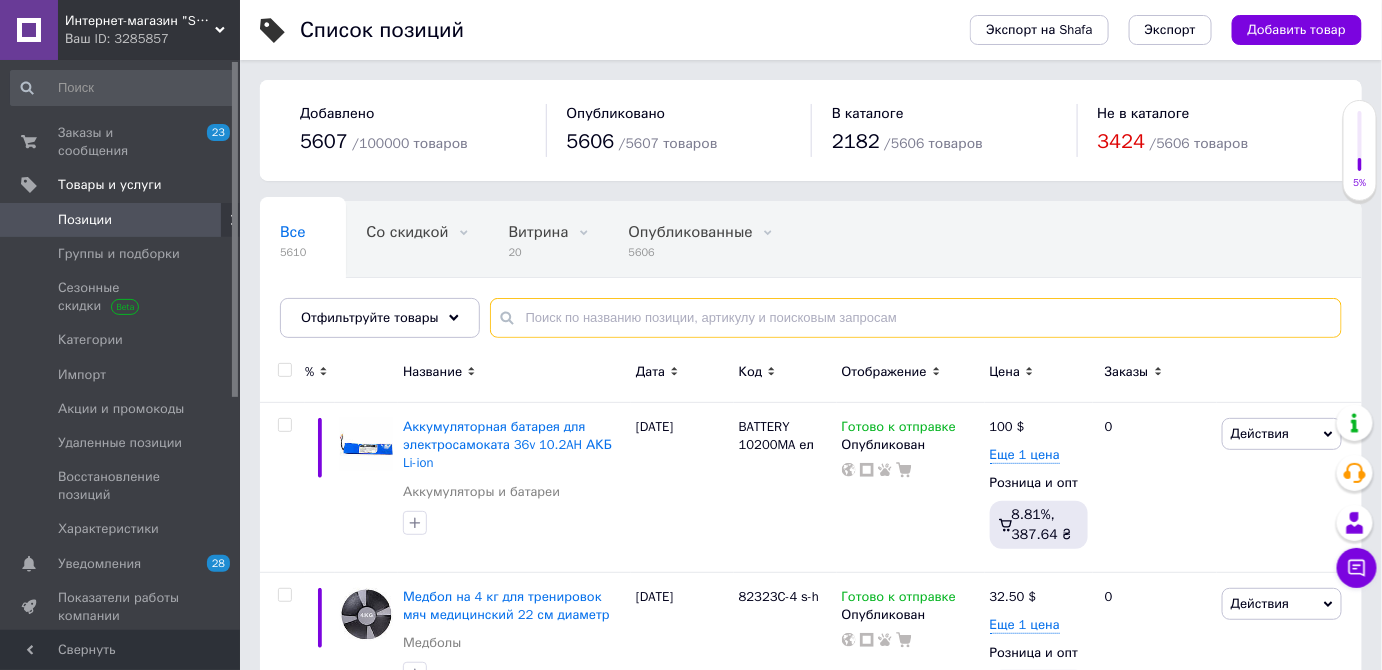 click at bounding box center [916, 318] 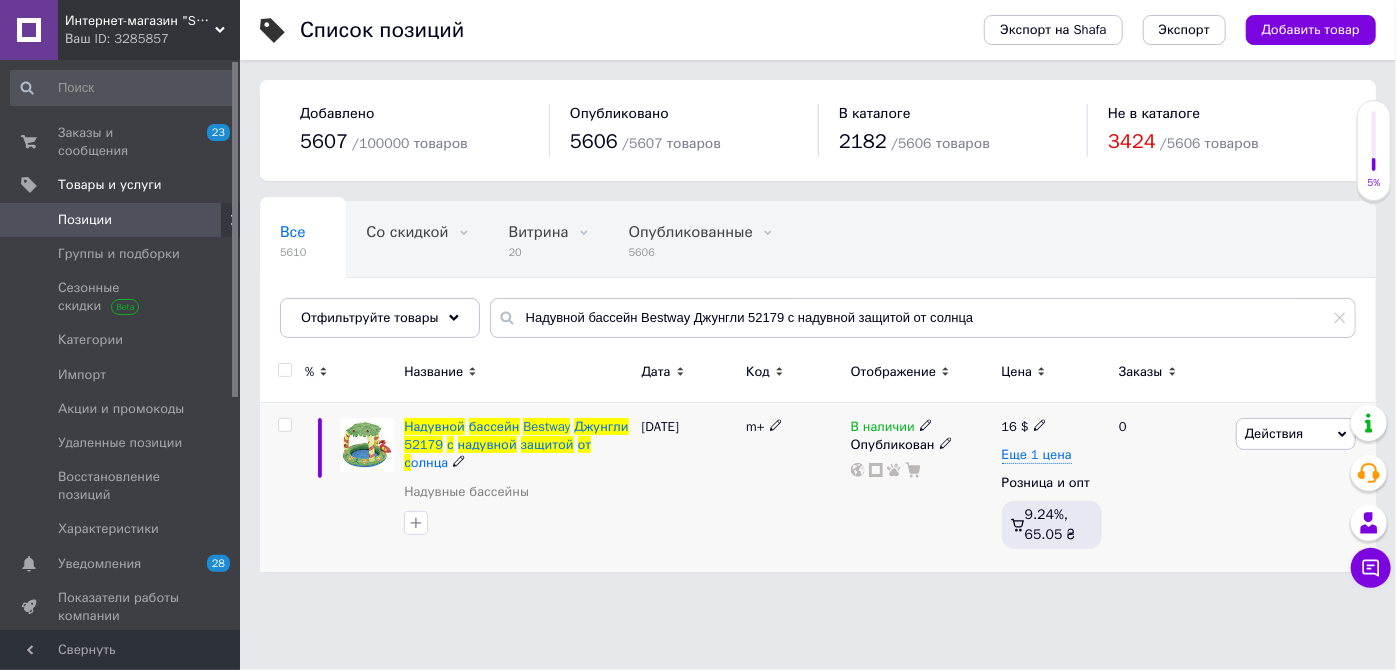 click 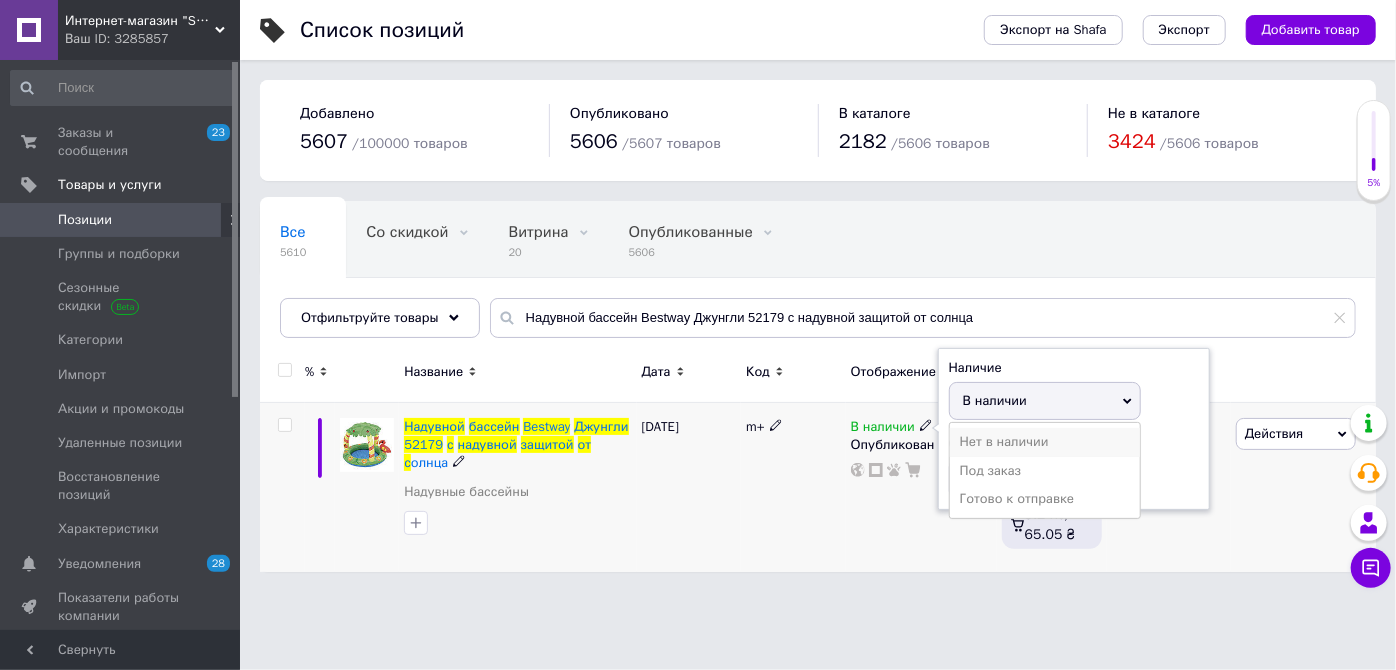 click on "Нет в наличии" at bounding box center (1045, 442) 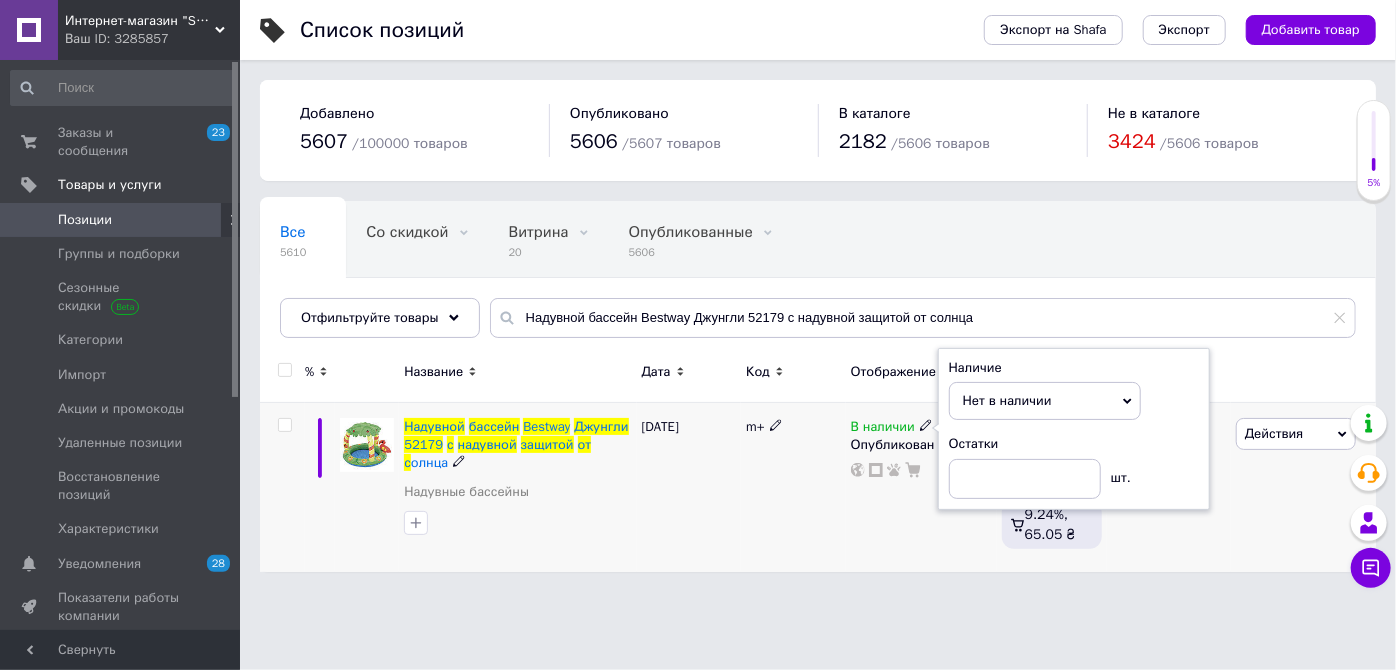 click on "В наличии Наличие Нет в наличии В наличии Под заказ Готово к отправке Остатки шт. Опубликован" at bounding box center [921, 487] 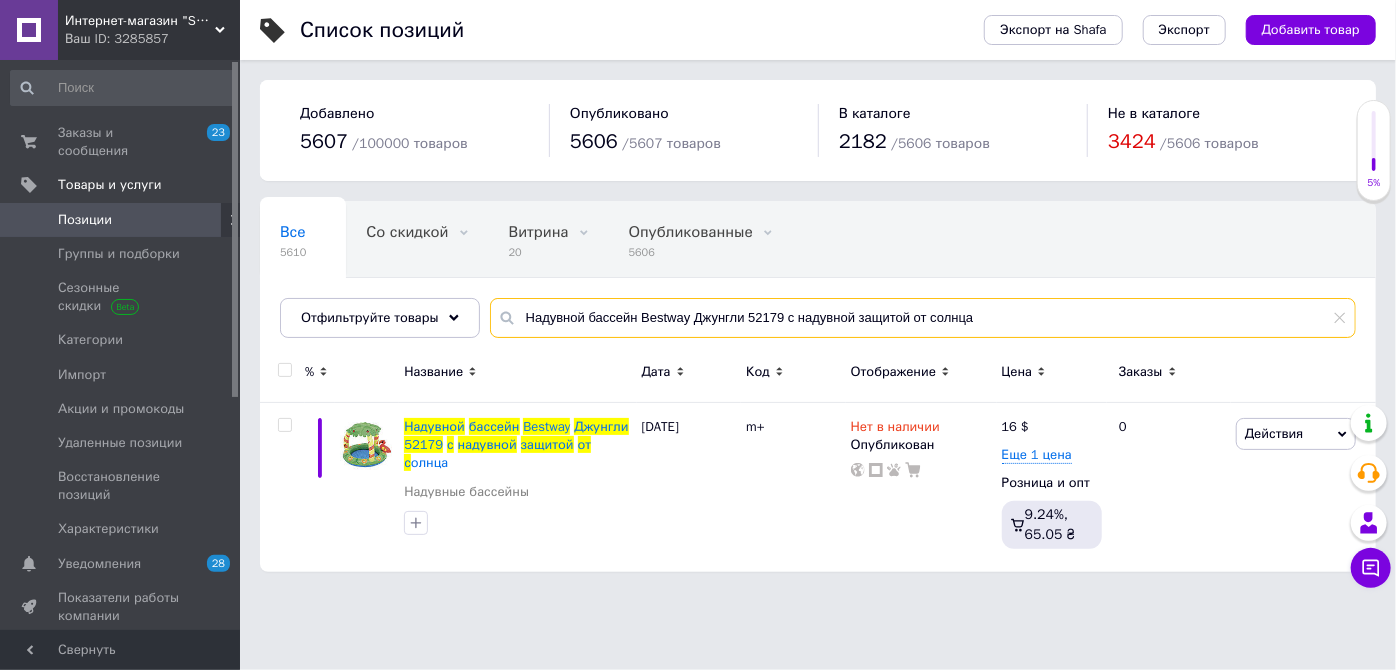 drag, startPoint x: 965, startPoint y: 315, endPoint x: 511, endPoint y: 296, distance: 454.3974 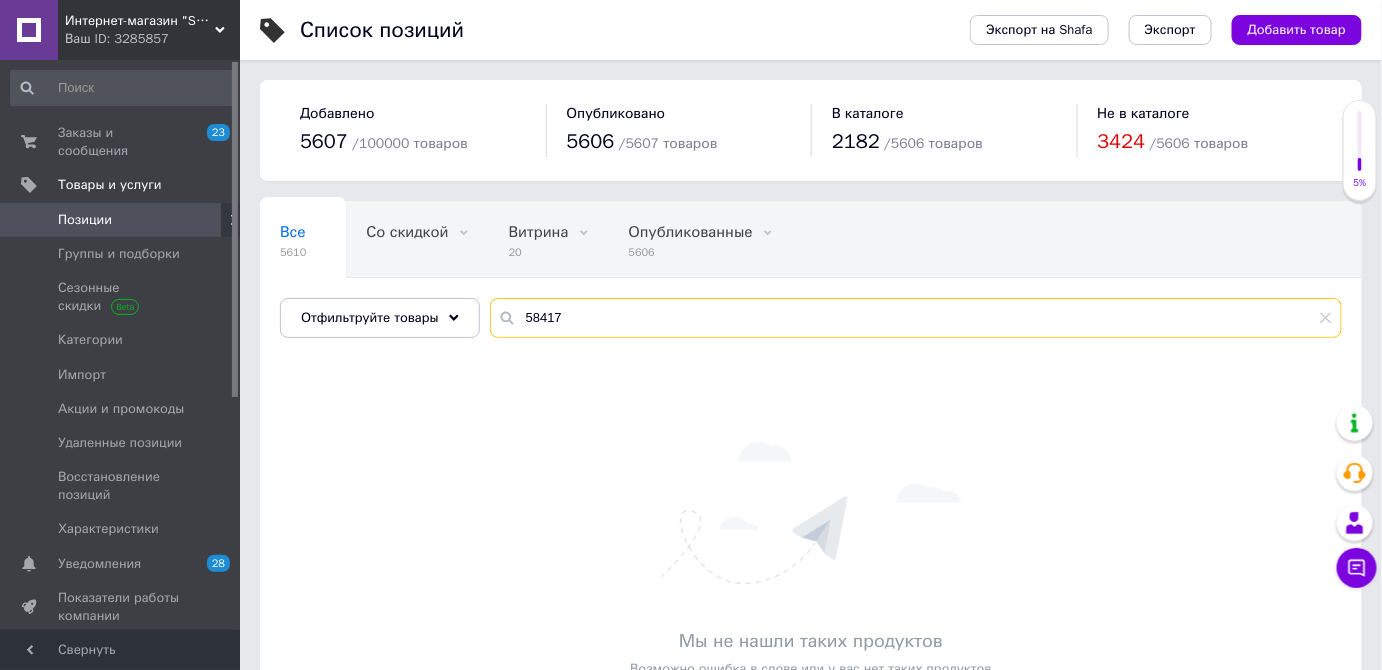 type on "58417" 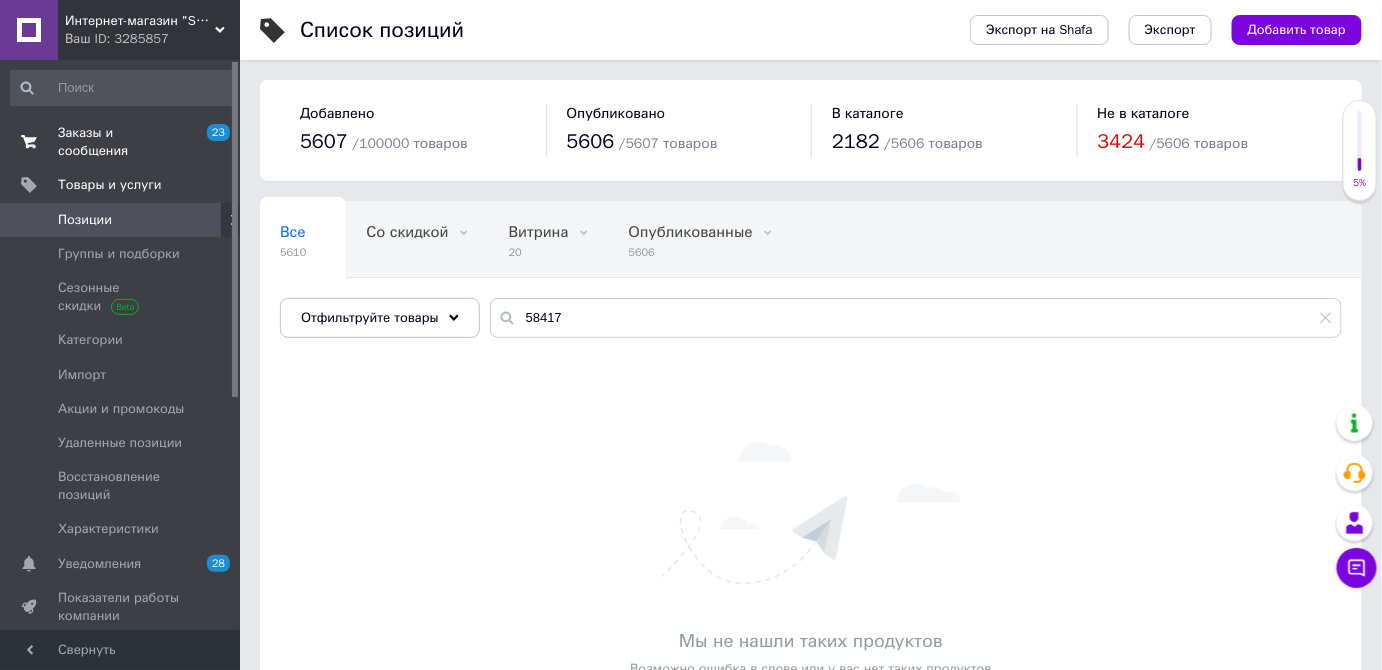 click on "Заказы и сообщения" at bounding box center (121, 142) 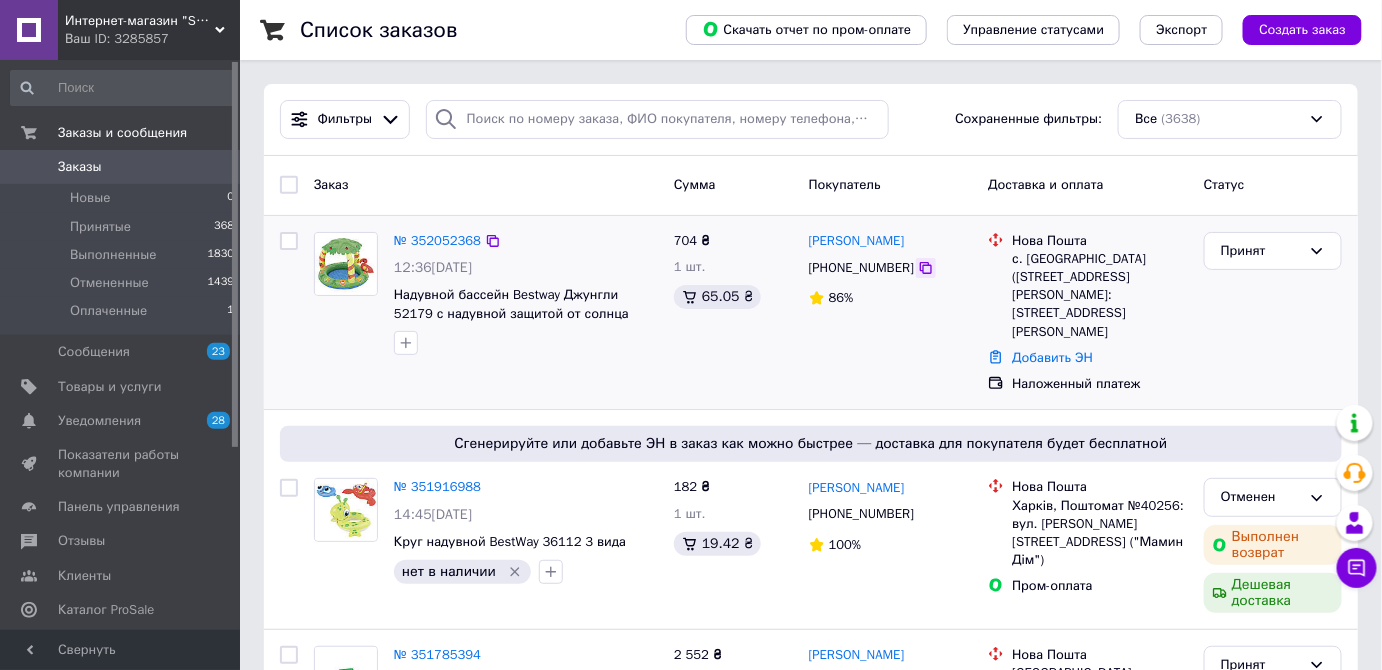 click 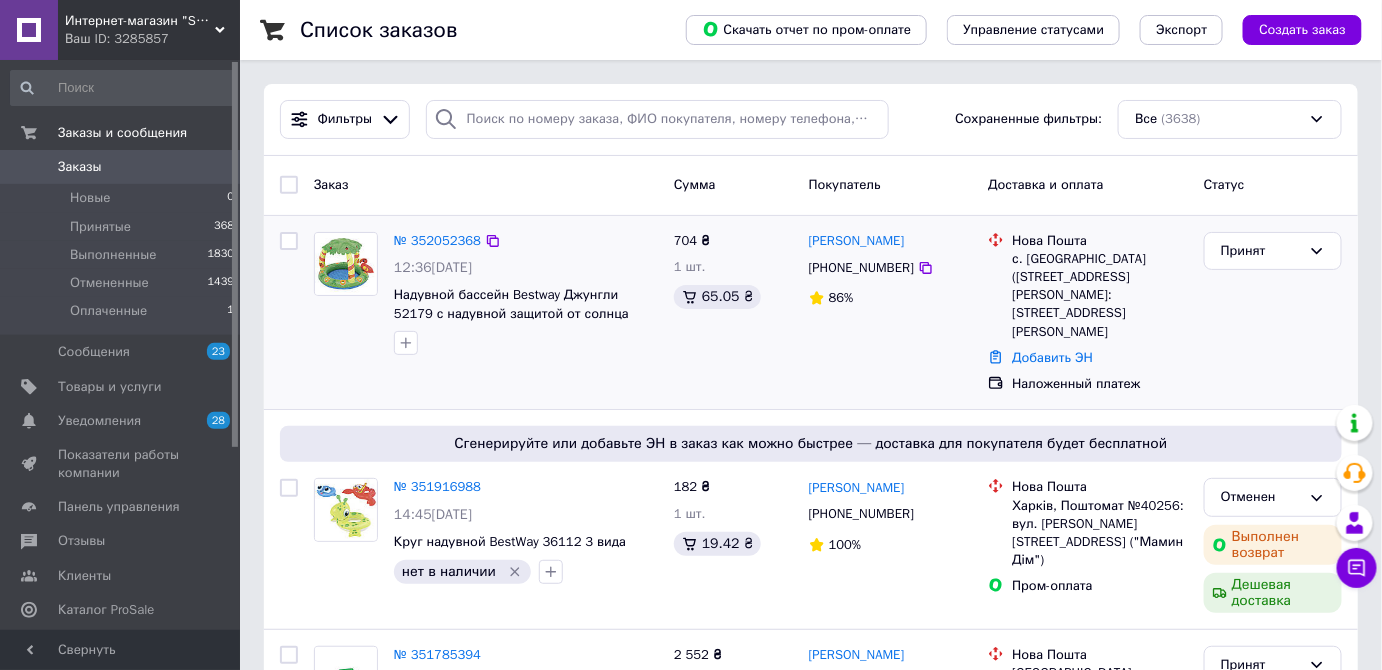drag, startPoint x: 325, startPoint y: 344, endPoint x: 411, endPoint y: 356, distance: 86.833176 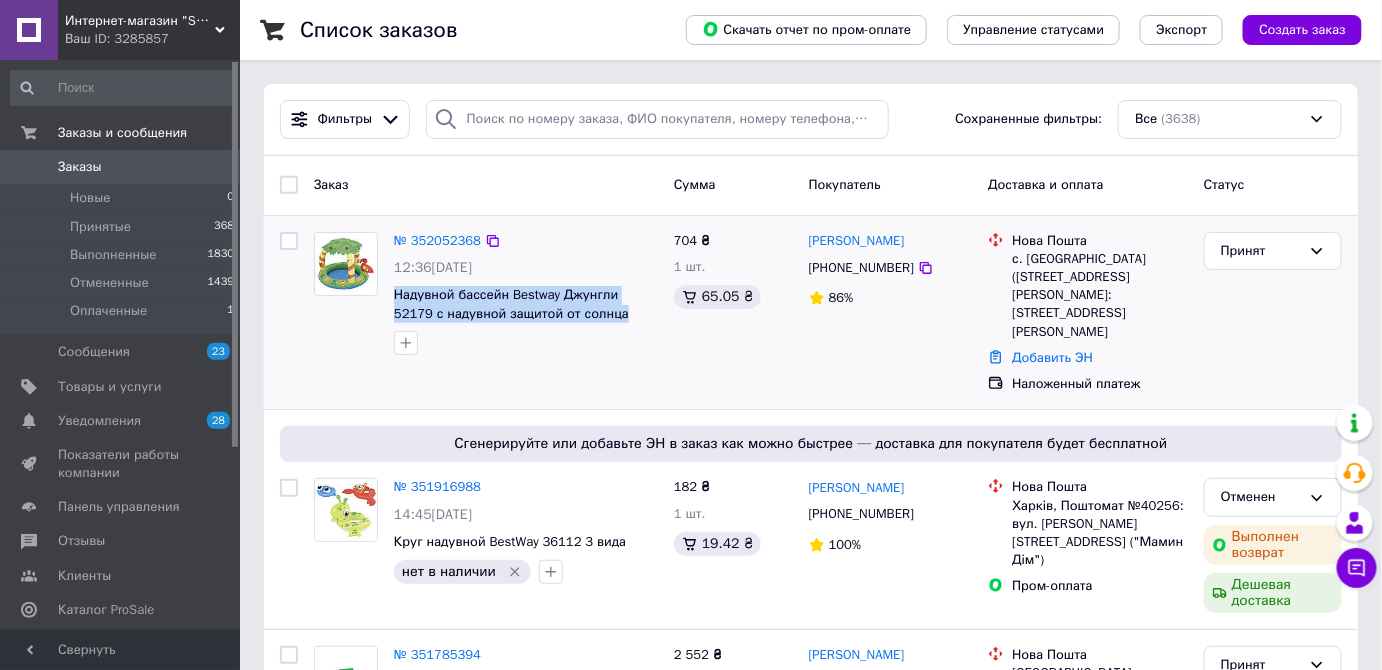 drag, startPoint x: 582, startPoint y: 318, endPoint x: 390, endPoint y: 296, distance: 193.2563 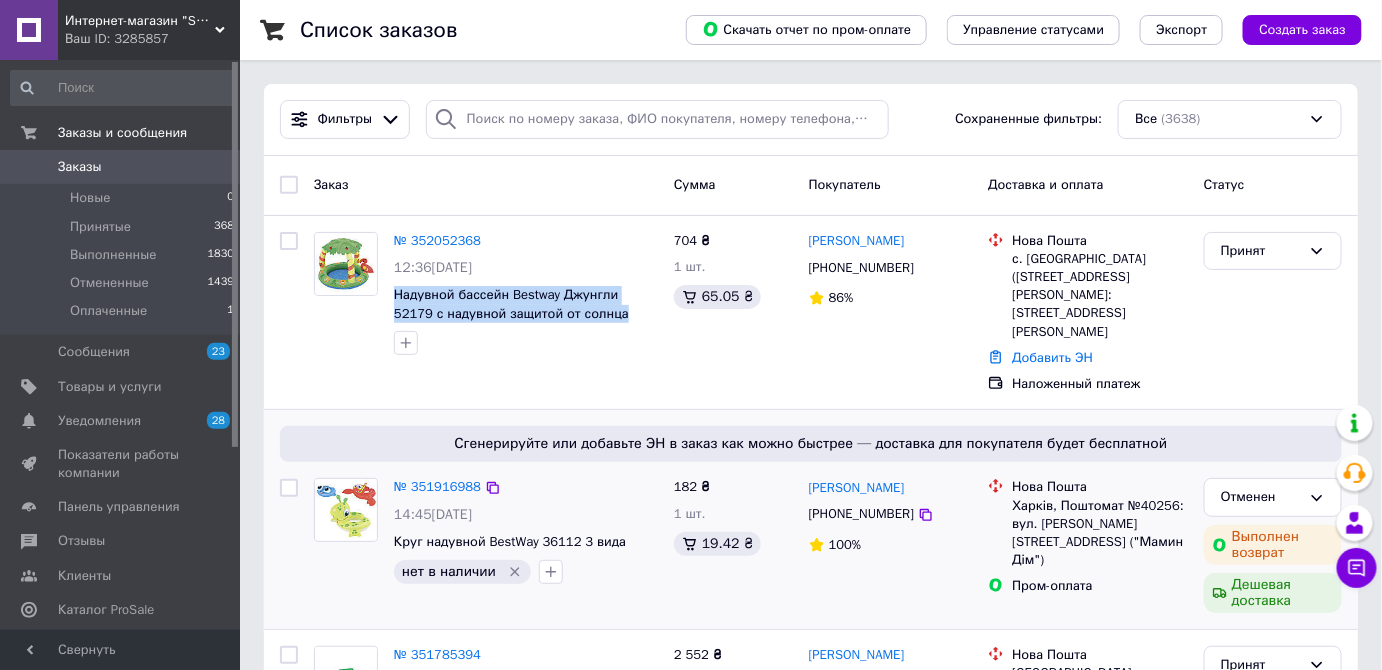 copy on "Надувной бассейн Bestway Джунгли 52179 с надувной защитой от солнца" 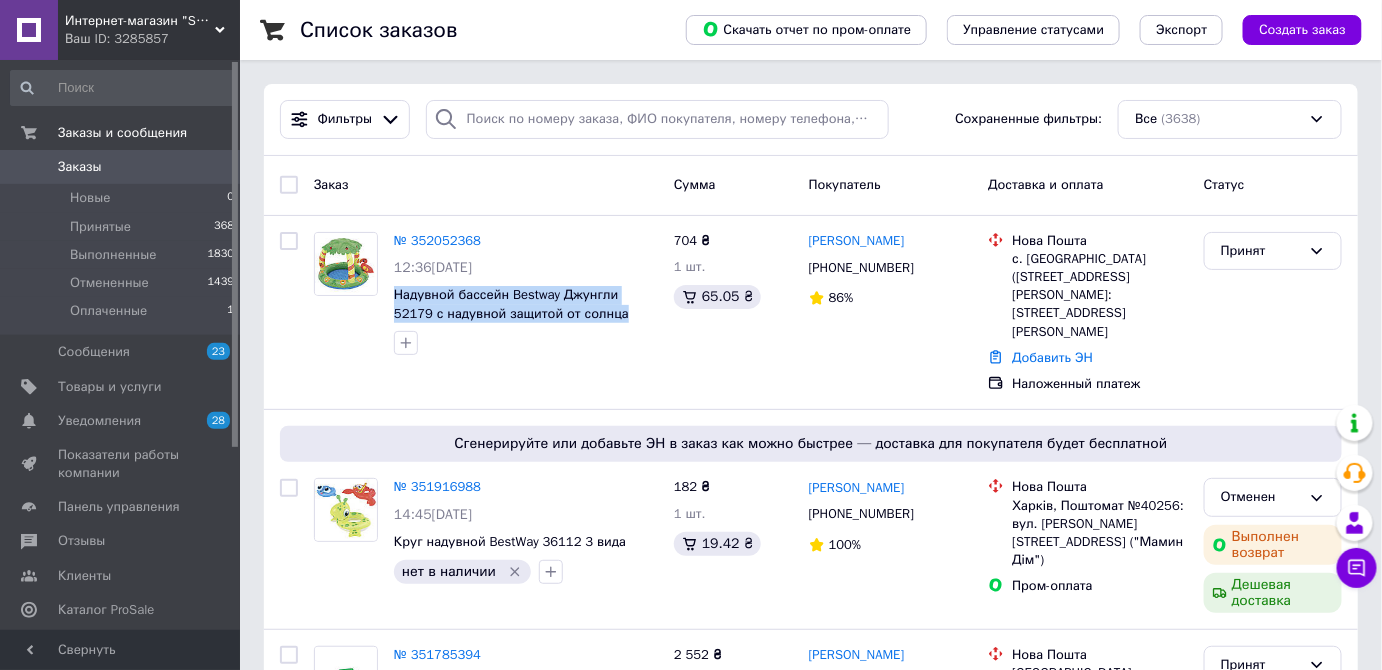 drag, startPoint x: 325, startPoint y: 349, endPoint x: 486, endPoint y: 153, distance: 253.6474 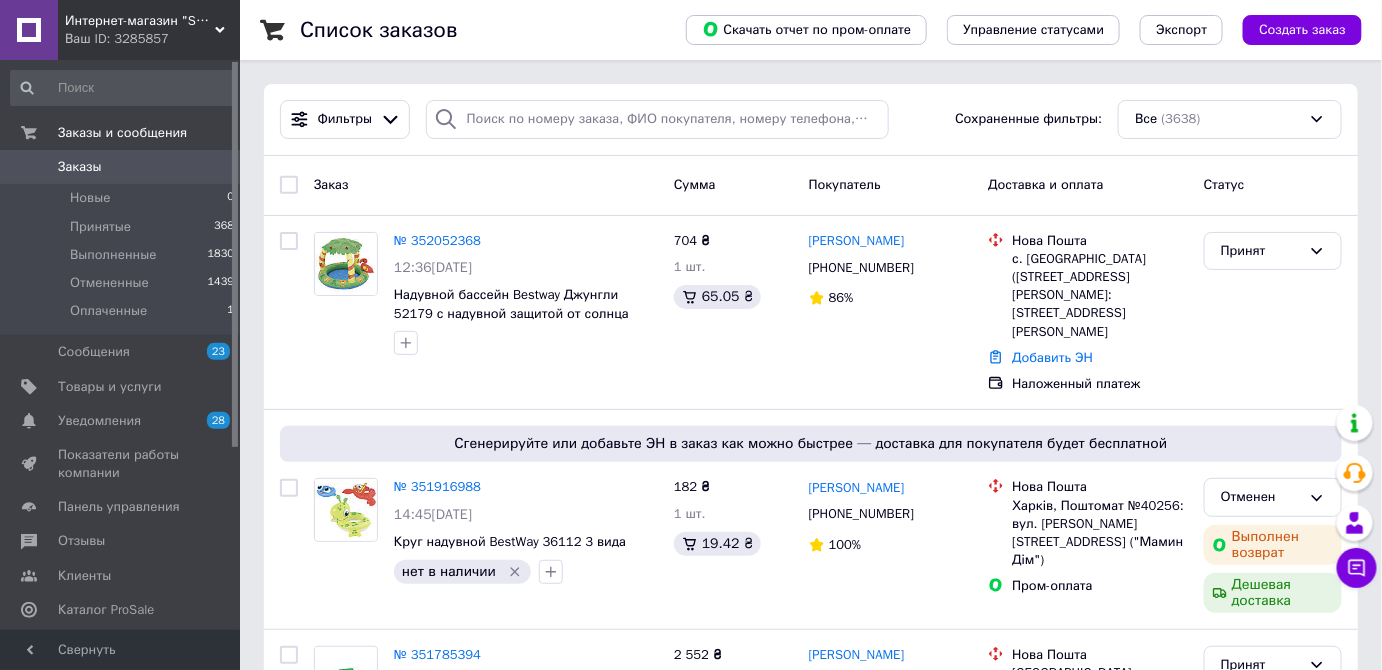 click on "Интернет-магазин "Sportcamp"" at bounding box center [140, 21] 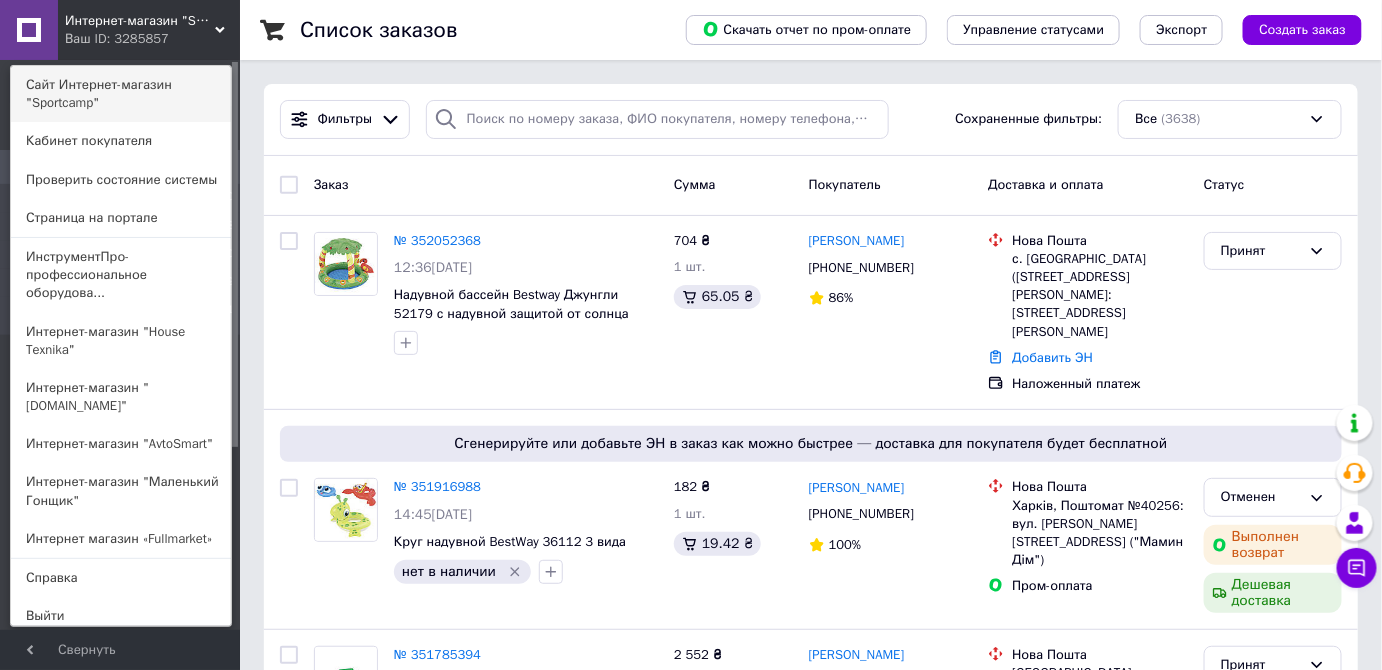 click on "Сайт Интернет-магазин "Sportcamp"" at bounding box center (121, 94) 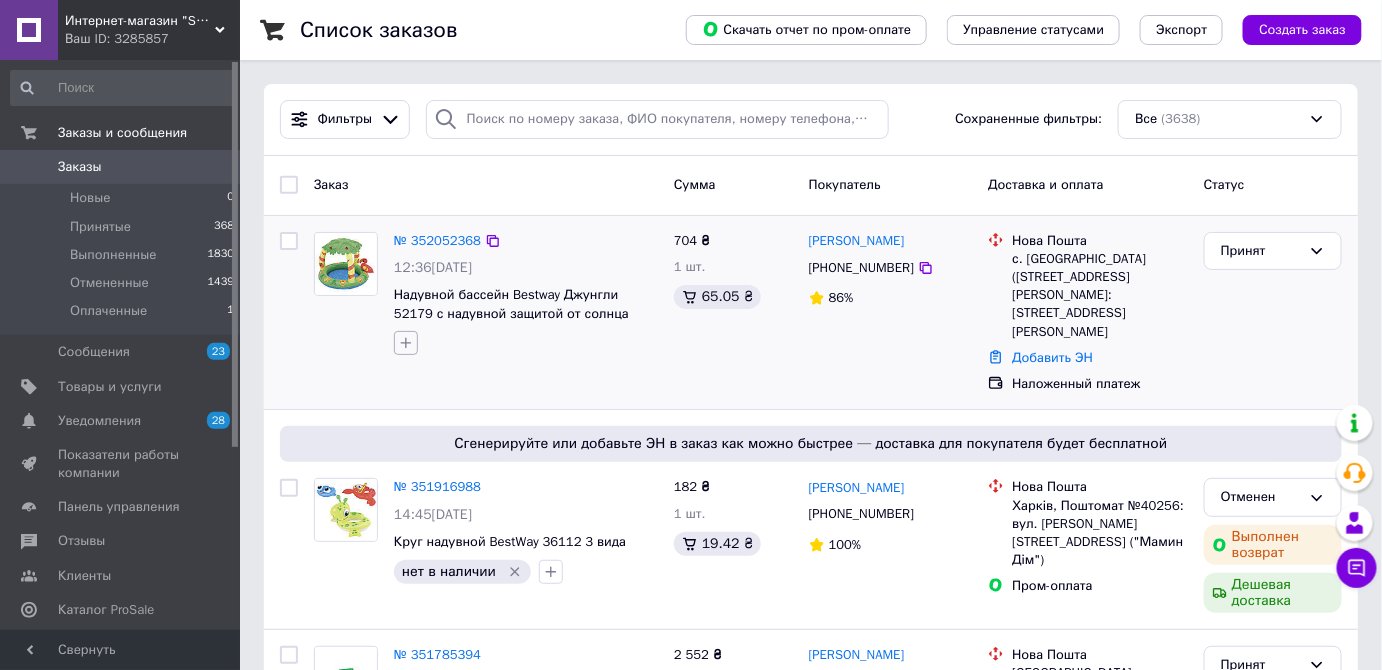 click at bounding box center [406, 343] 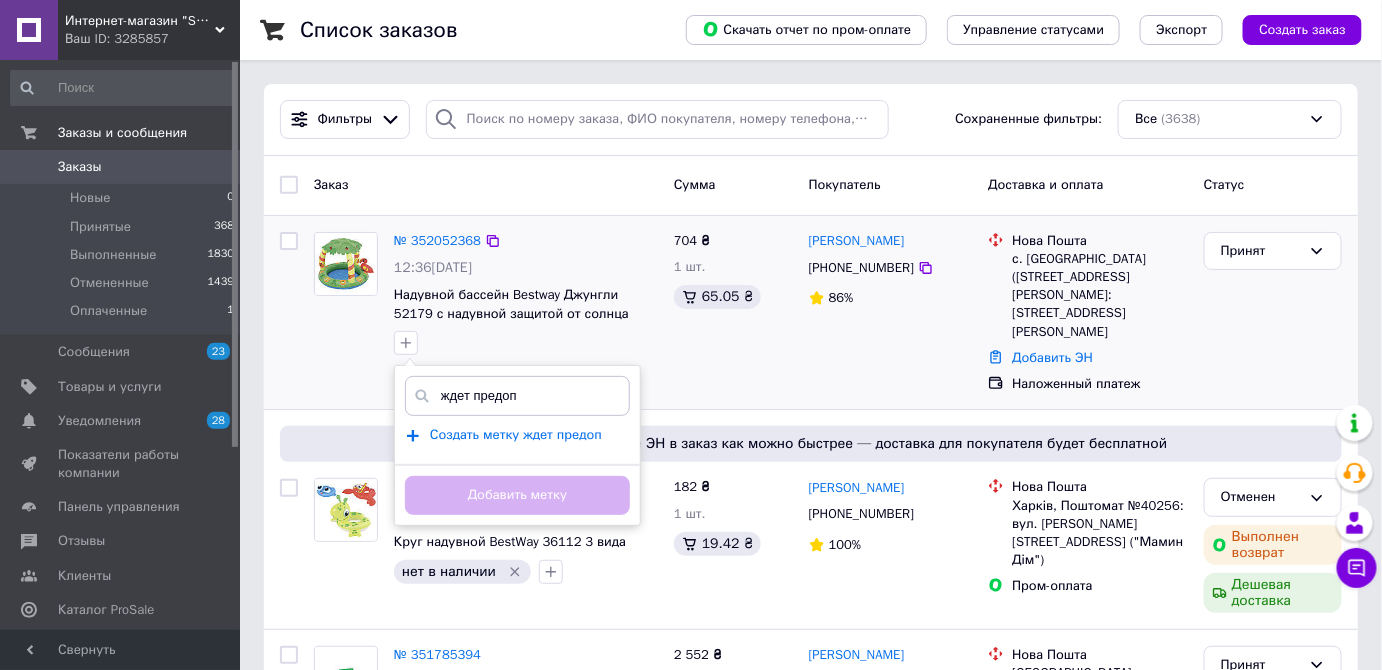 type on "ждет предоп" 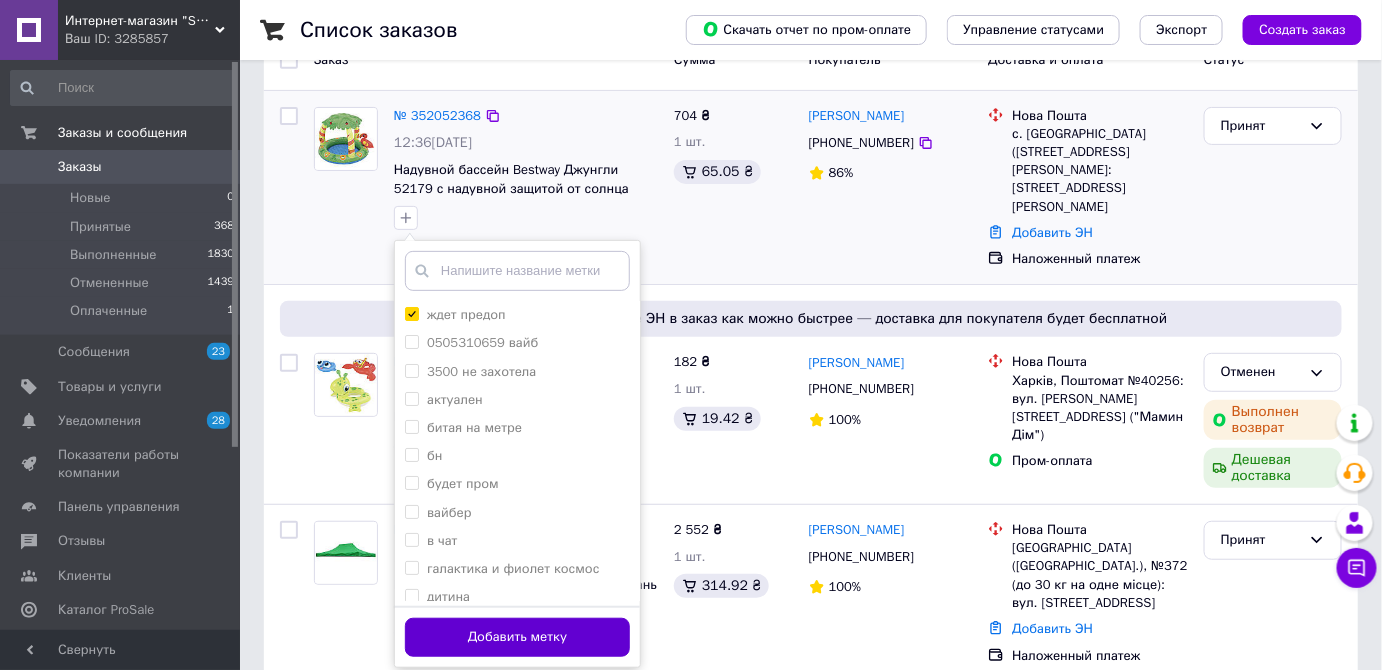 scroll, scrollTop: 272, scrollLeft: 0, axis: vertical 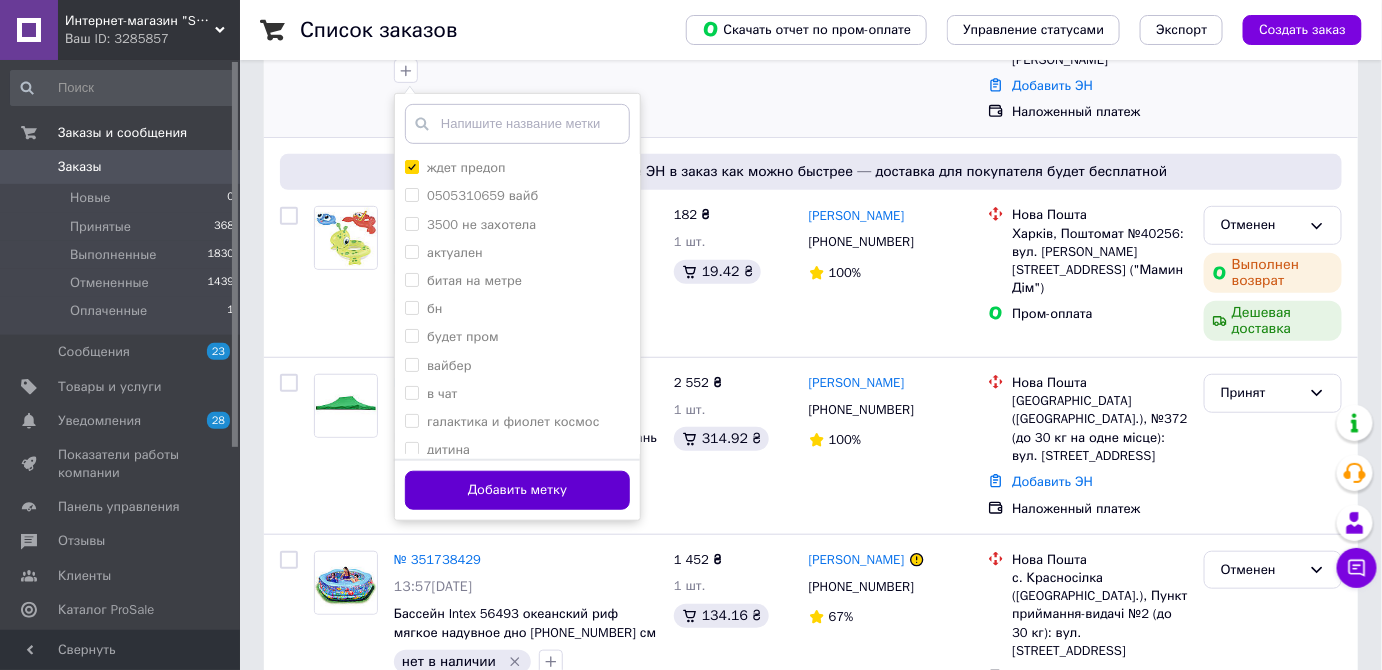 click on "Добавить метку" at bounding box center [517, 490] 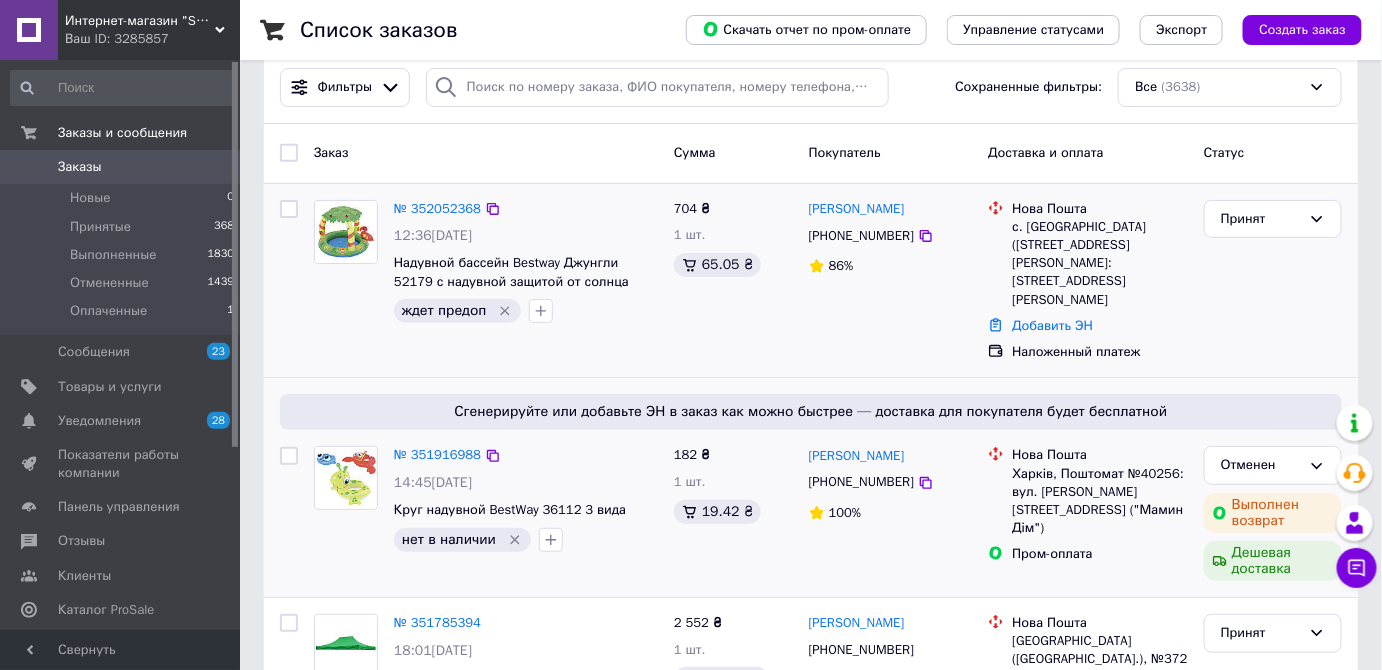 scroll, scrollTop: 0, scrollLeft: 0, axis: both 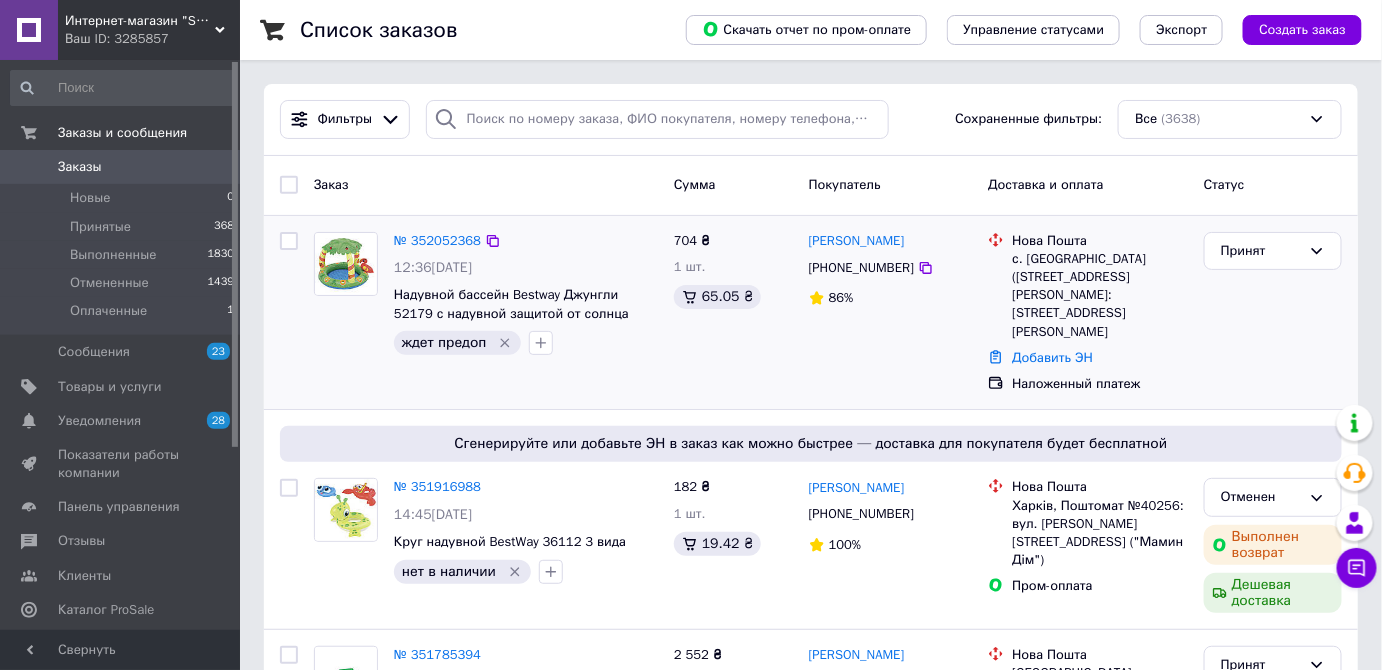 click on "№ 352052368 12:36, 10.07.2025 Надувной бассейн Bestway Джунгли 52179 с надувной защитой от солнца ждет предоп" at bounding box center (486, 313) 